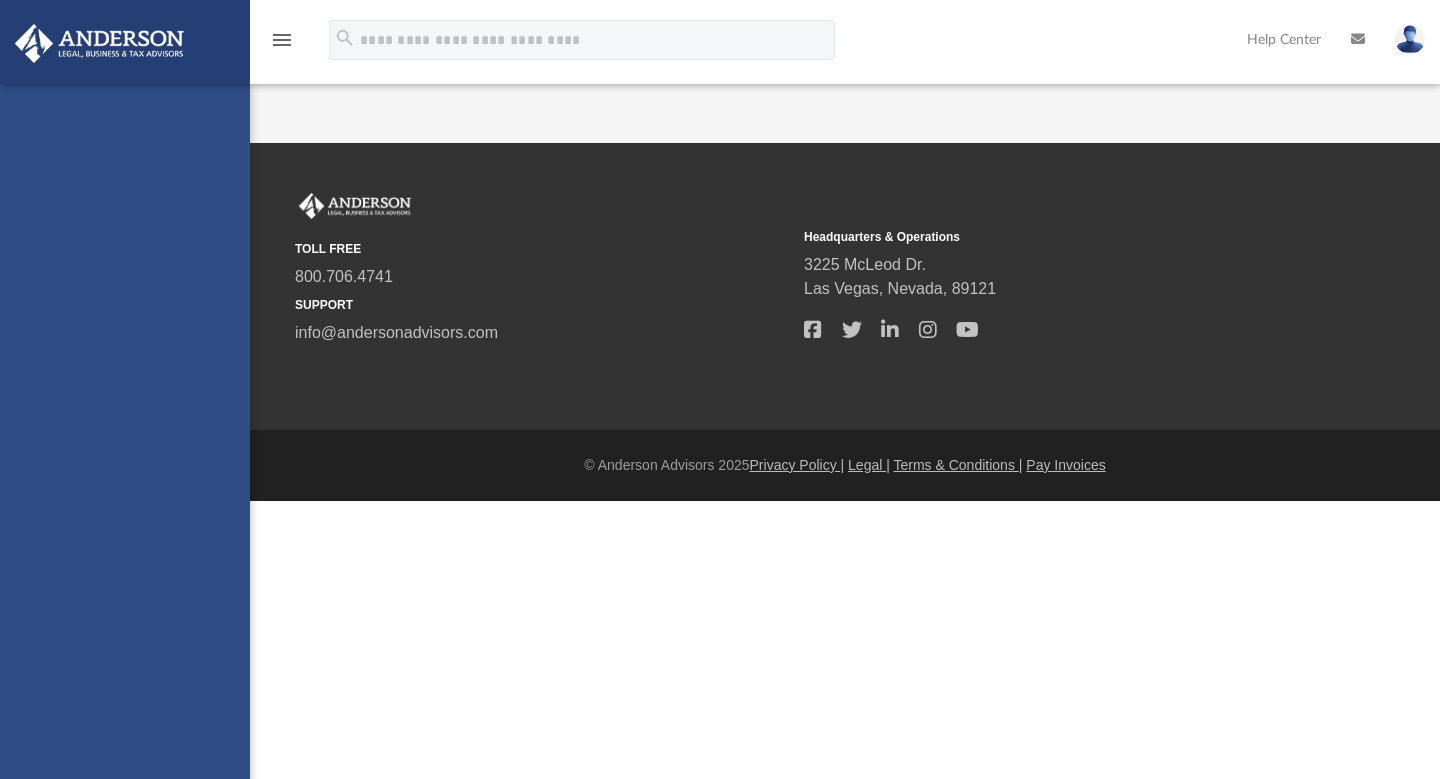 scroll, scrollTop: 0, scrollLeft: 0, axis: both 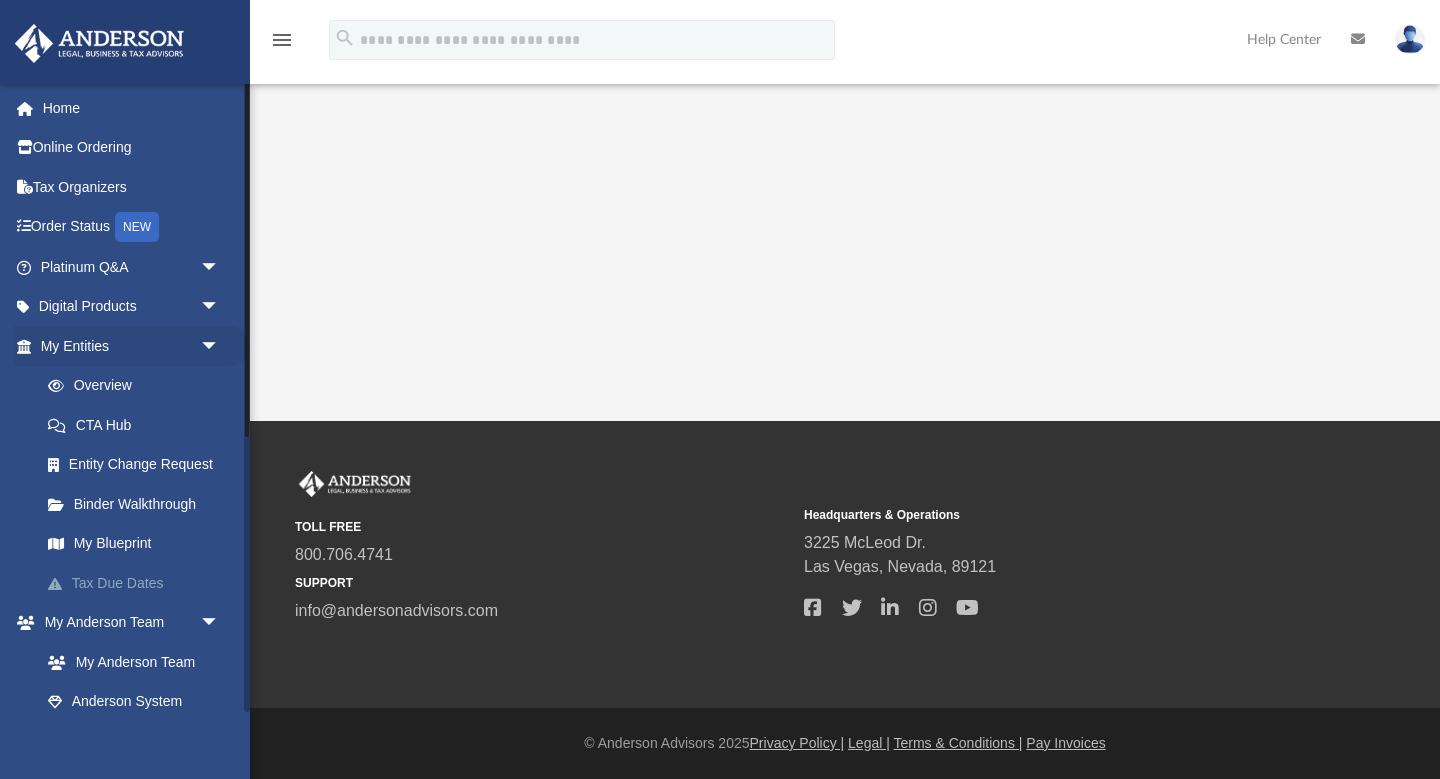 click on "Tax Due Dates" at bounding box center [139, 583] 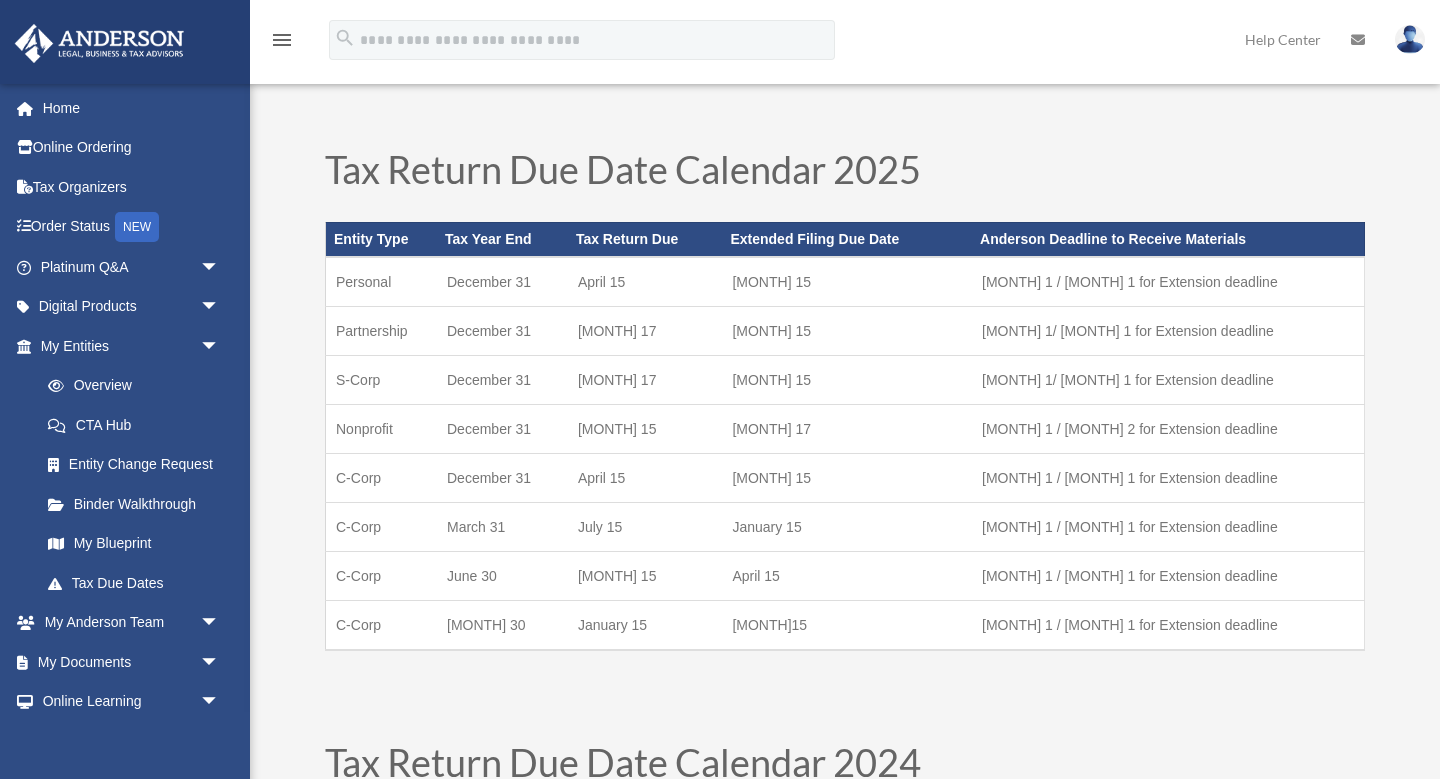 scroll, scrollTop: 0, scrollLeft: 0, axis: both 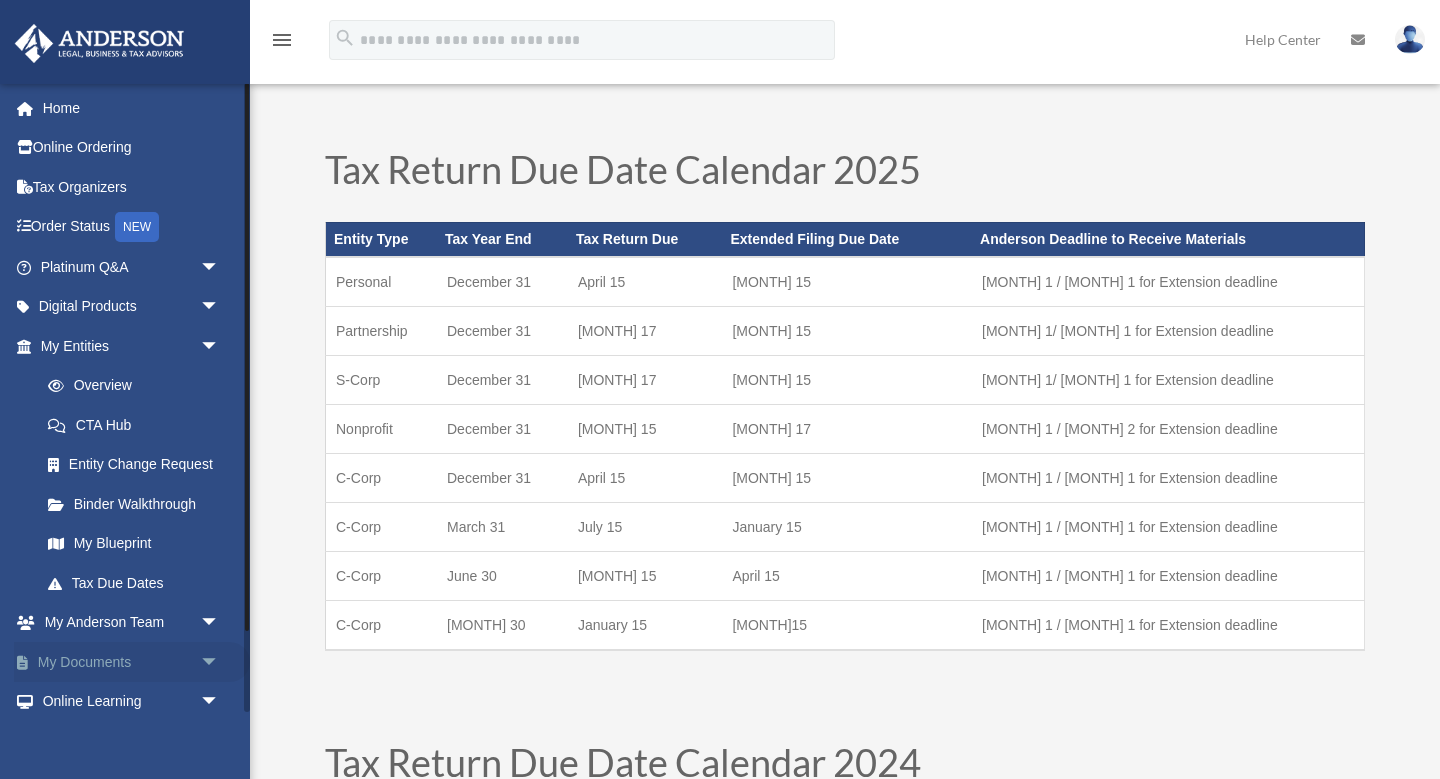 click on "My Documents arrow_drop_down" at bounding box center (132, 662) 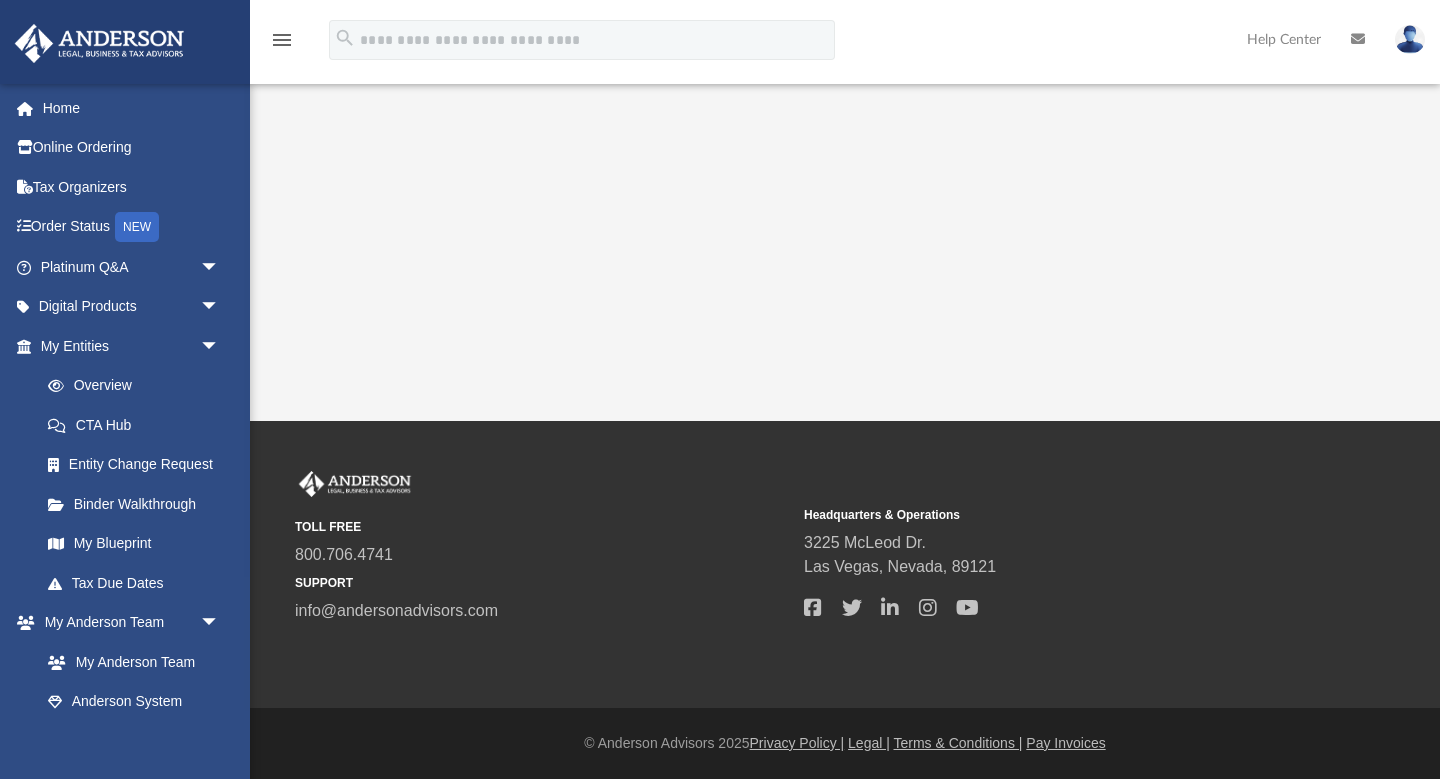 scroll, scrollTop: 0, scrollLeft: 0, axis: both 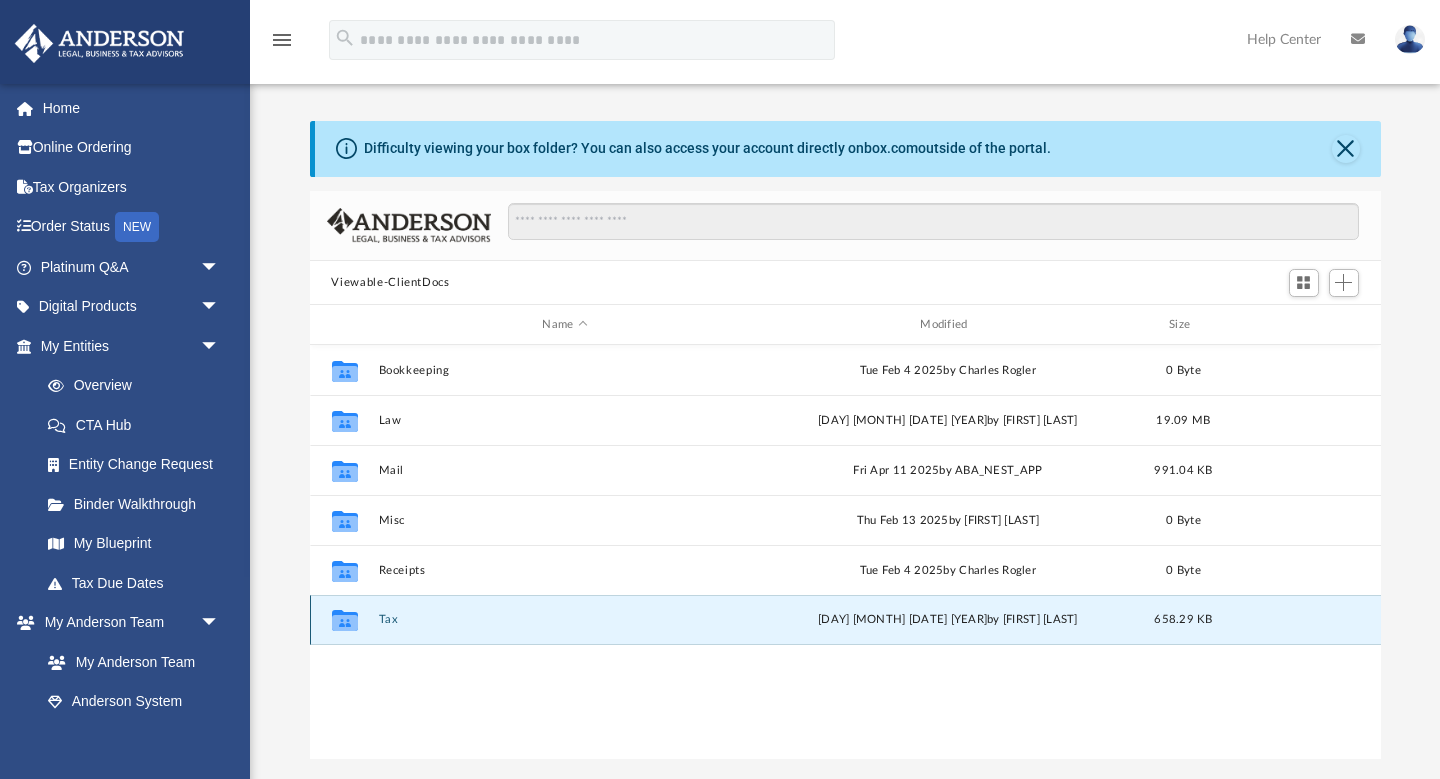 click on "Tax" at bounding box center [565, 620] 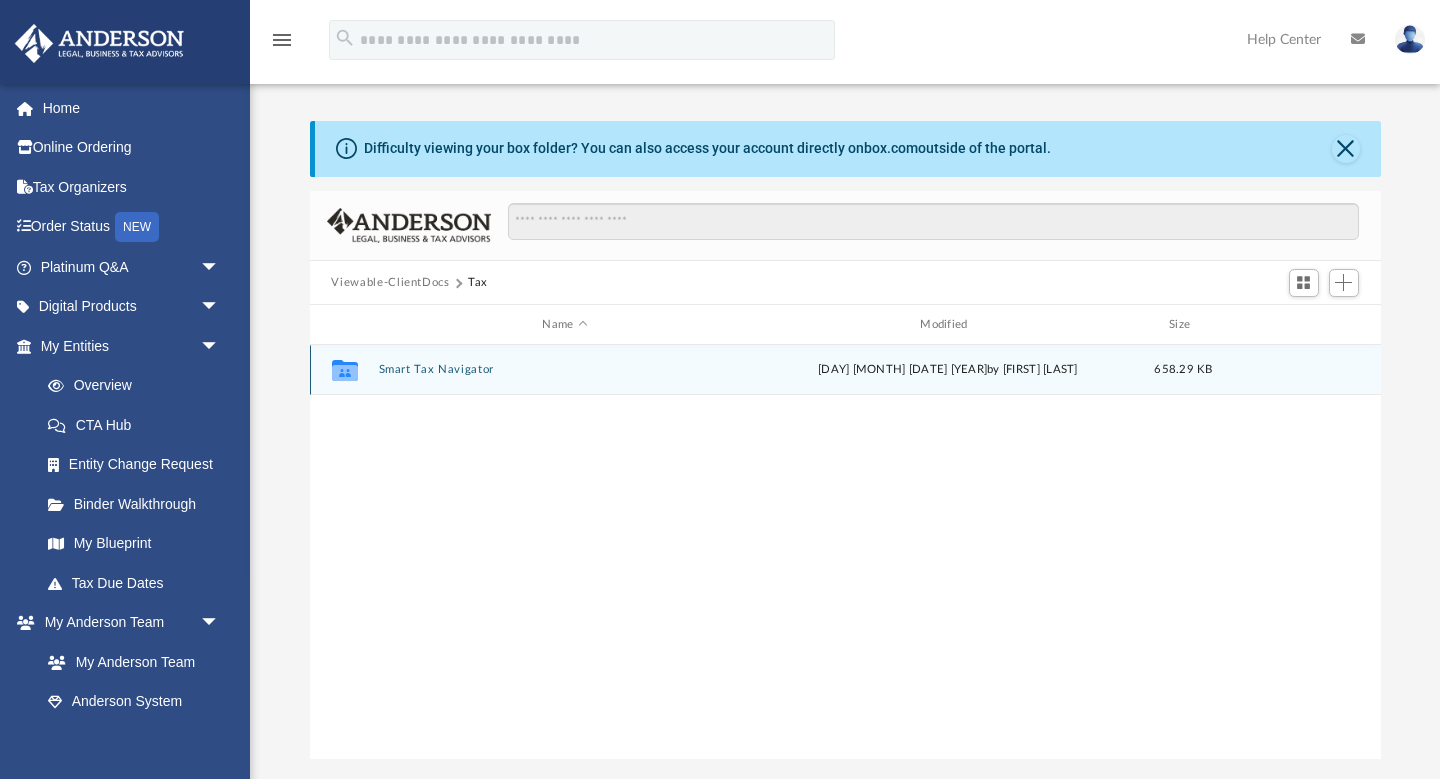 click on "Collaborated Folder Smart Tax Navigator [DAY] [MONTH] [DATE] [YEAR]  by [FIRST] [LAST] 658.29 KB" at bounding box center [845, 370] 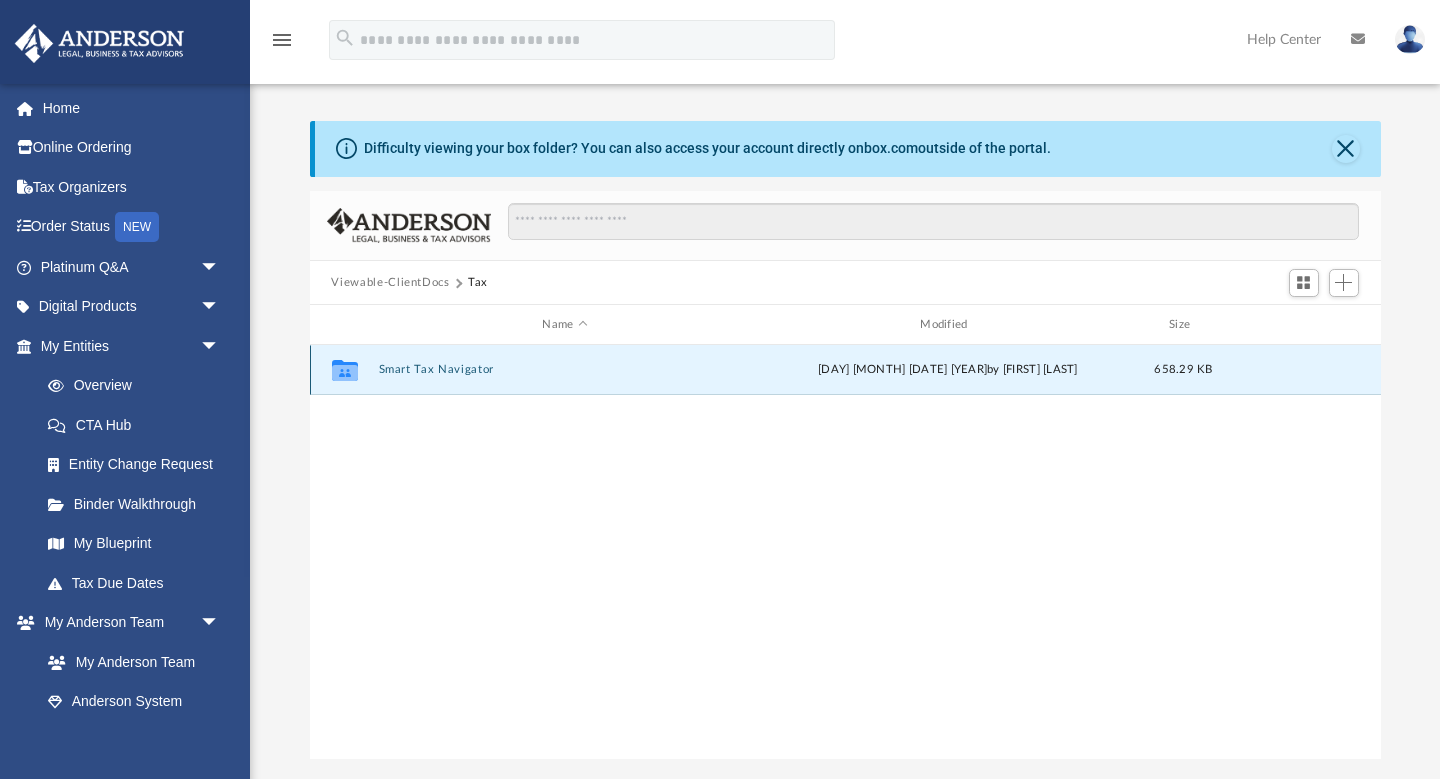 click on "Collaborated Folder Smart Tax Navigator [DAY] [MONTH] [DATE] [YEAR]  by [FIRST] [LAST] 658.29 KB" at bounding box center (845, 370) 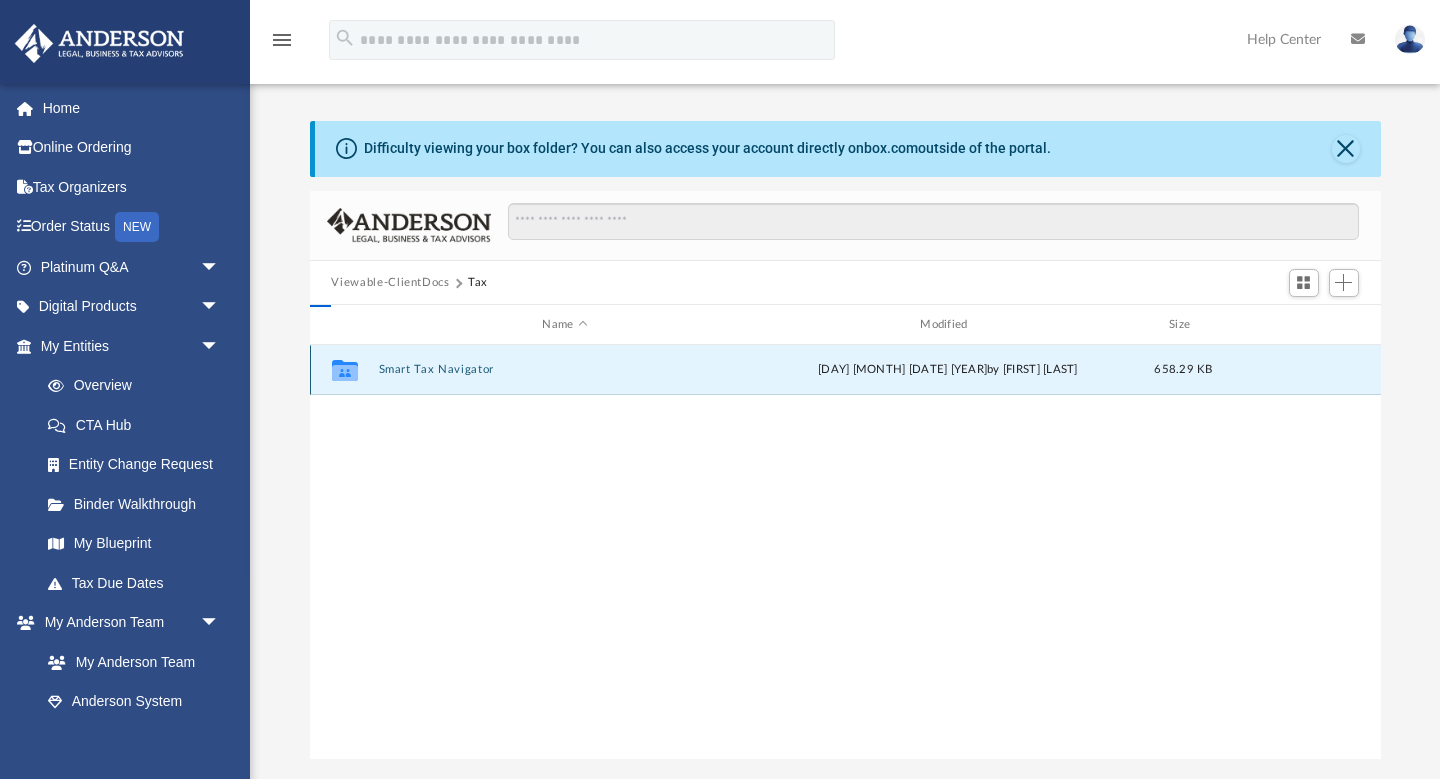 click on "Smart Tax Navigator" at bounding box center [565, 370] 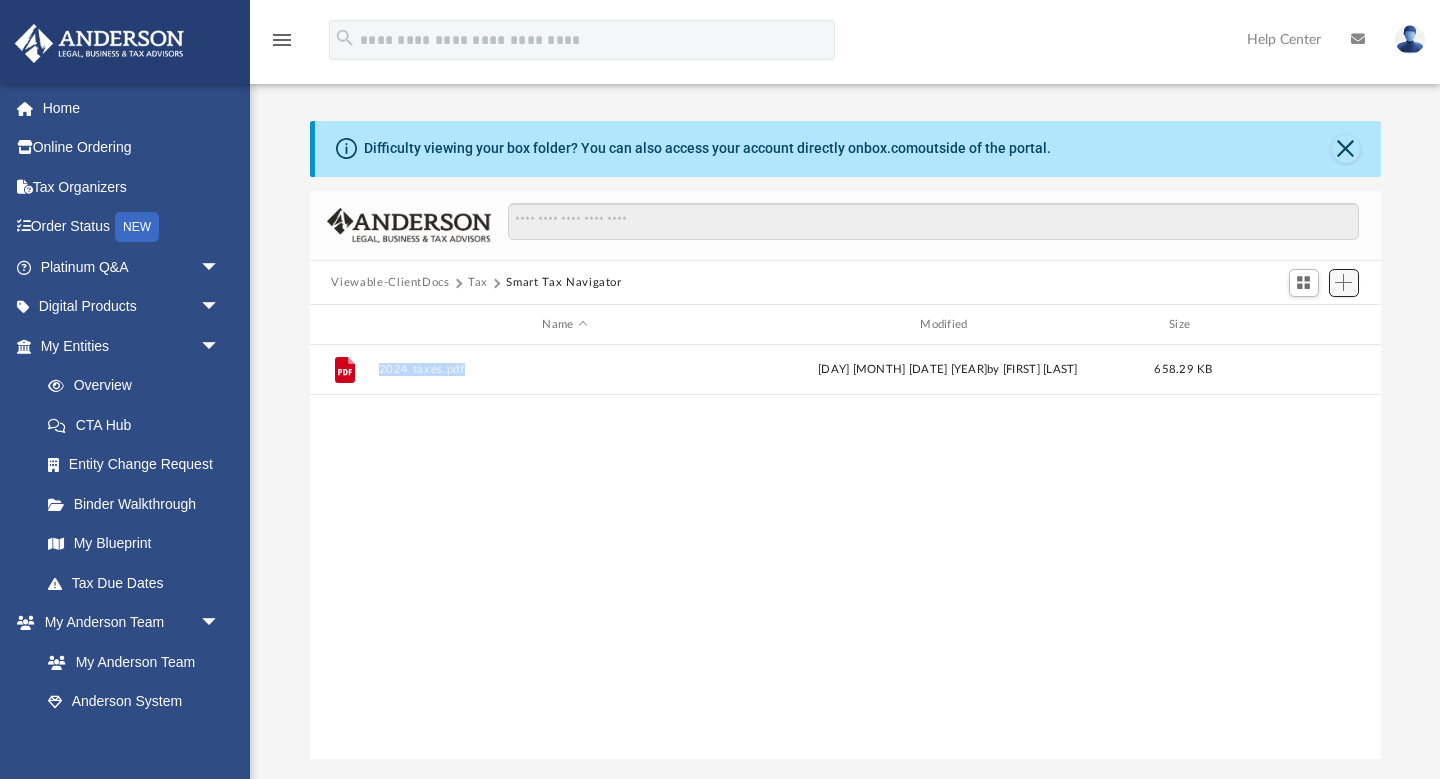 click at bounding box center [1343, 282] 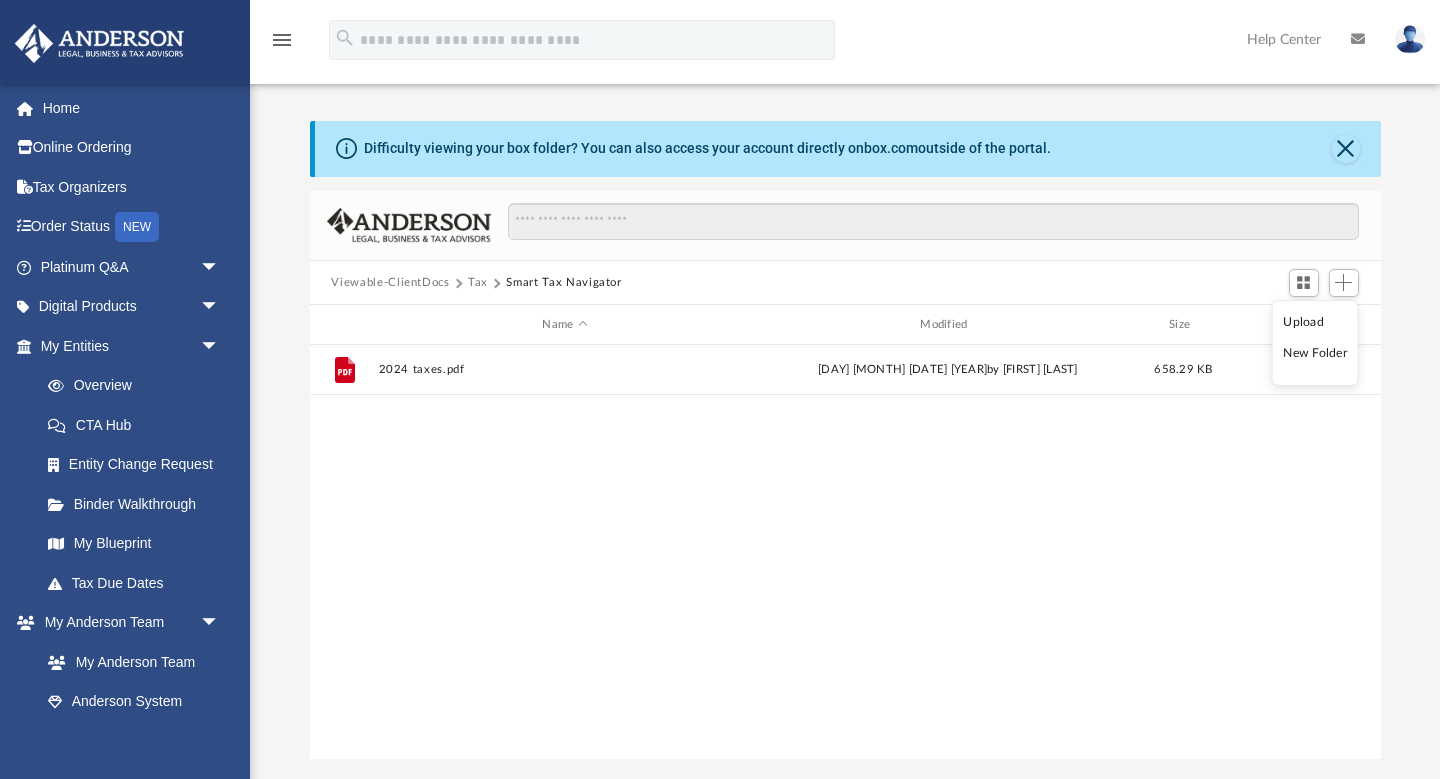 click on "New Folder" at bounding box center (1315, 353) 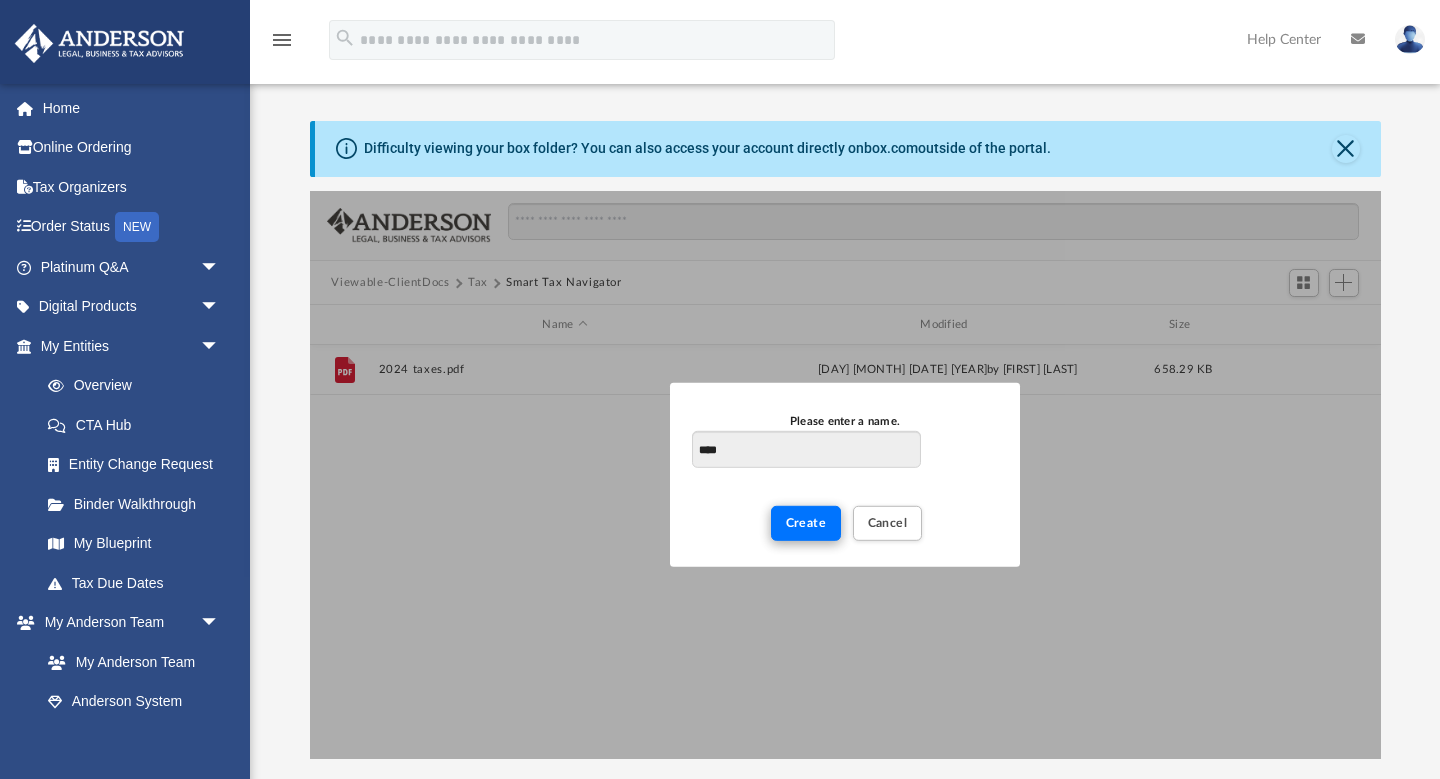 type on "****" 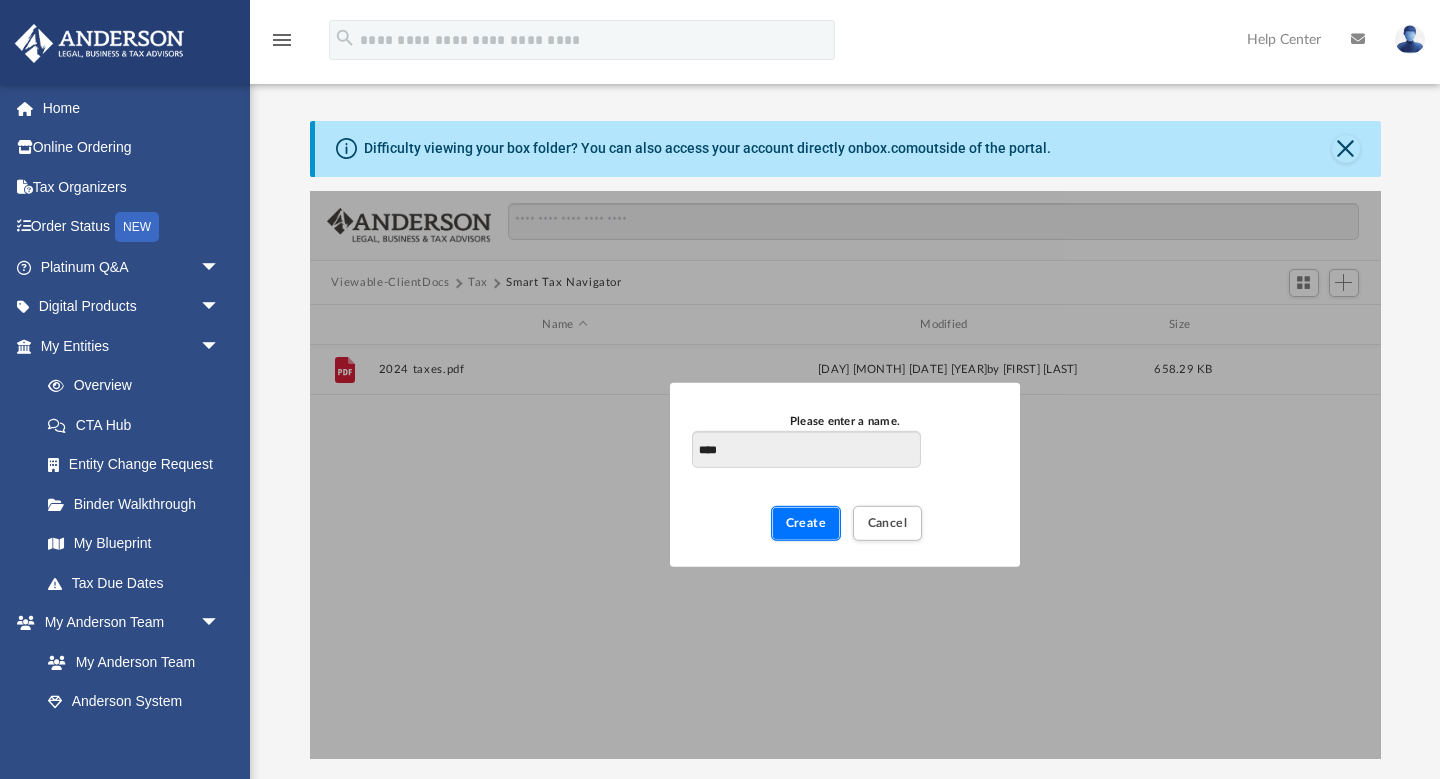 click on "Create" at bounding box center (806, 523) 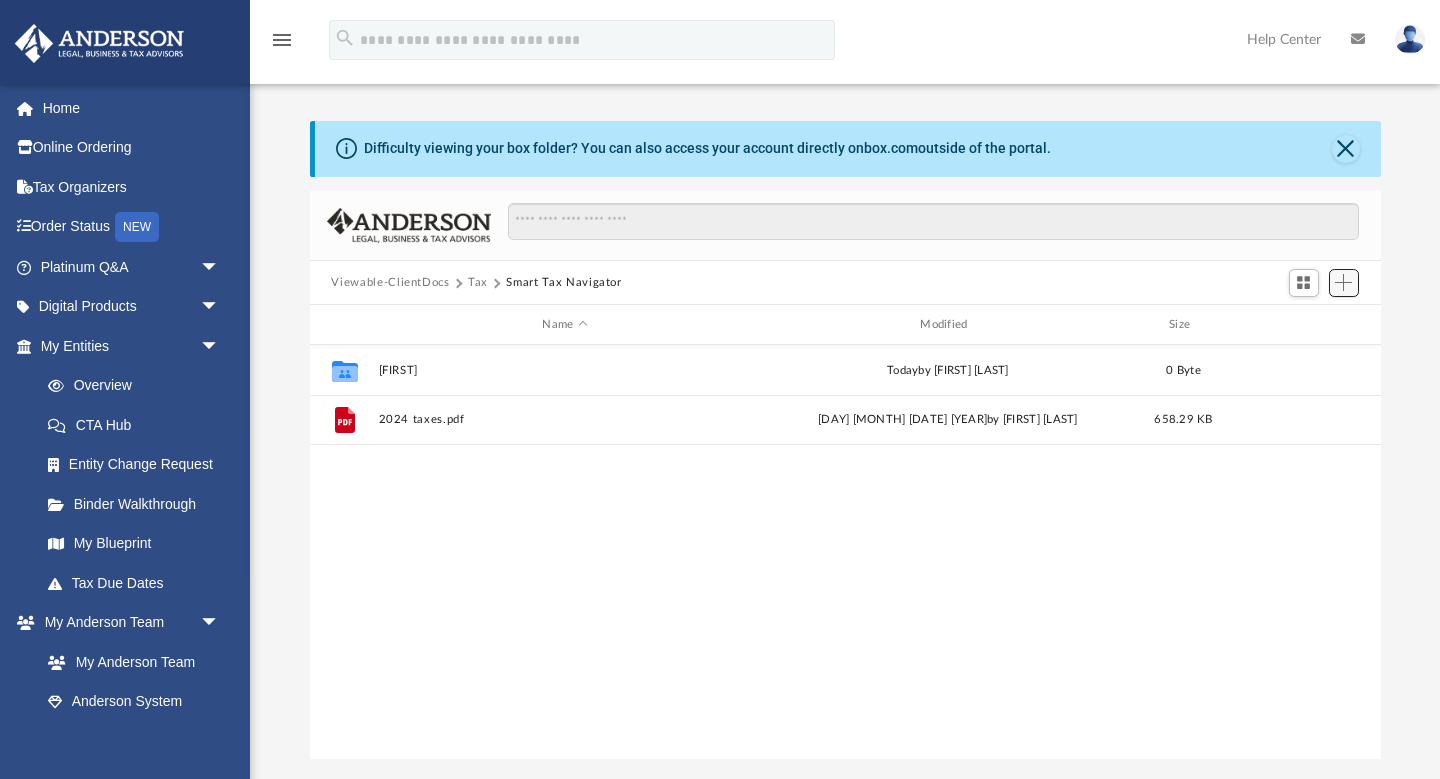 click at bounding box center [1344, 283] 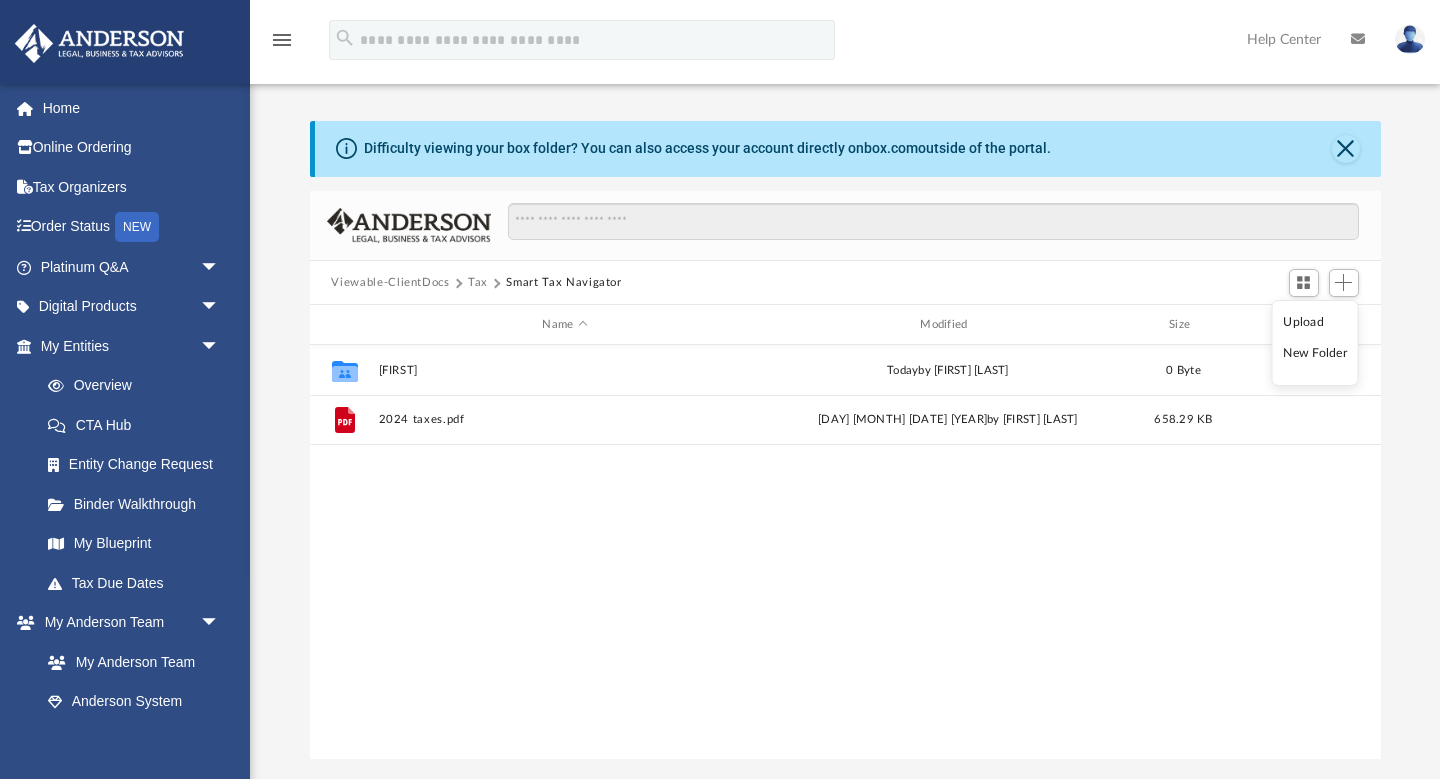 click on "New Folder" at bounding box center [1315, 353] 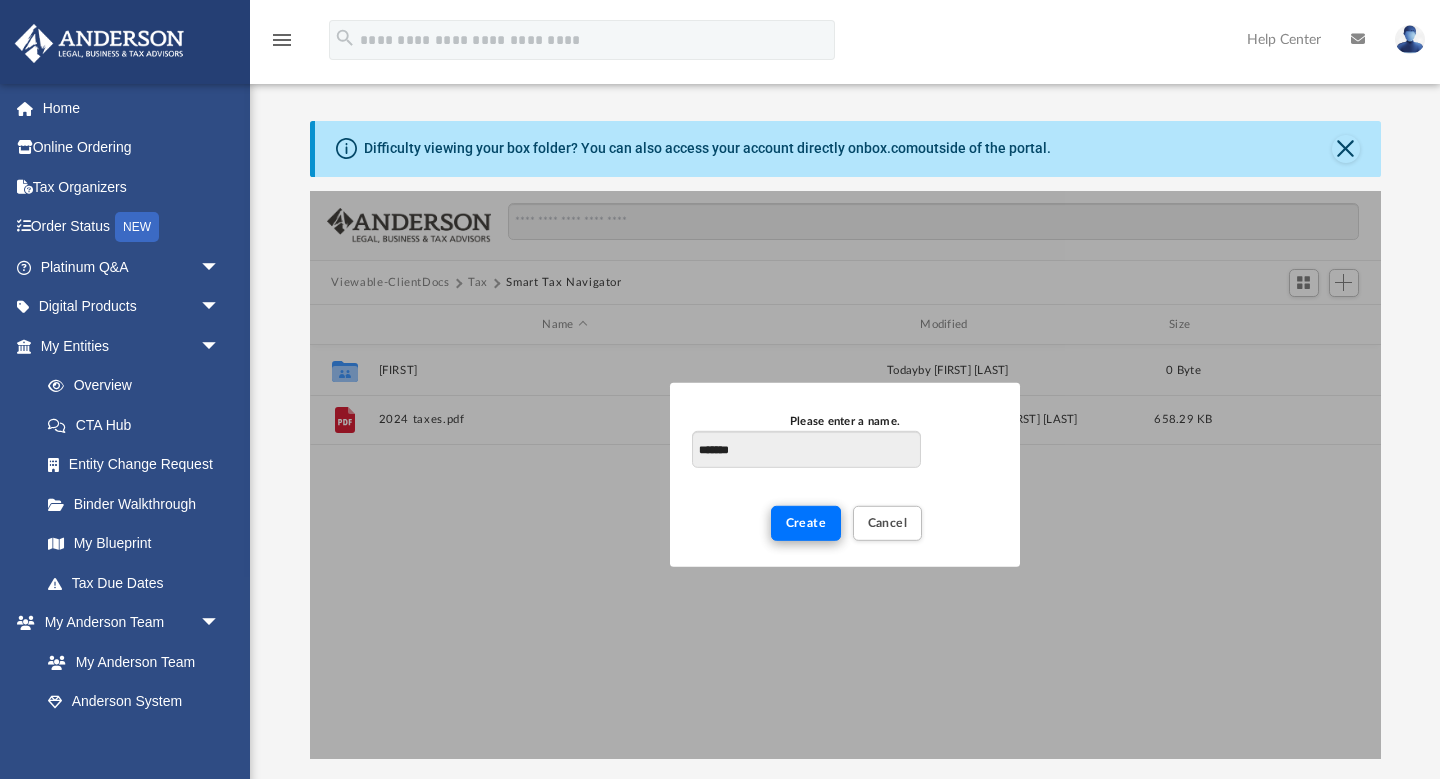 type on "*******" 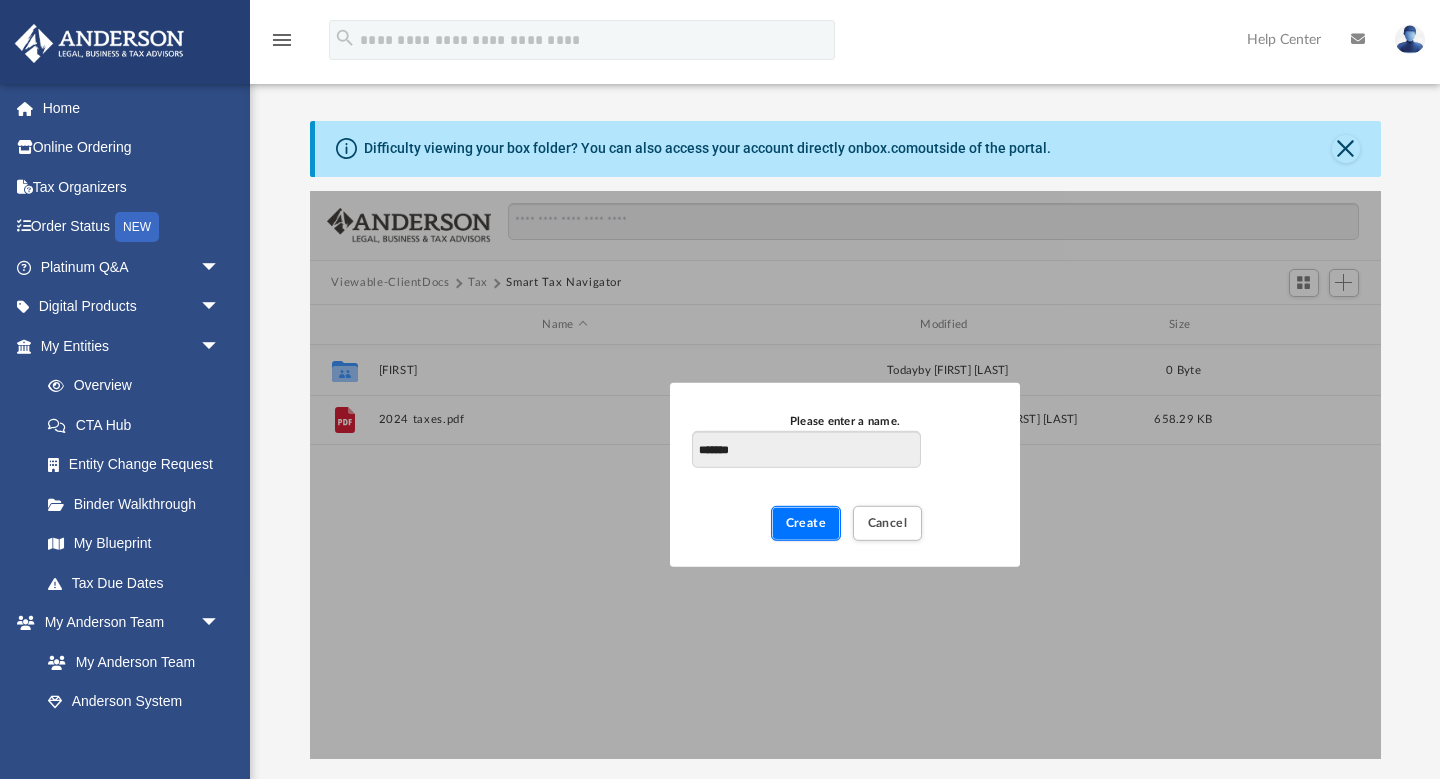 click on "Create" at bounding box center (806, 523) 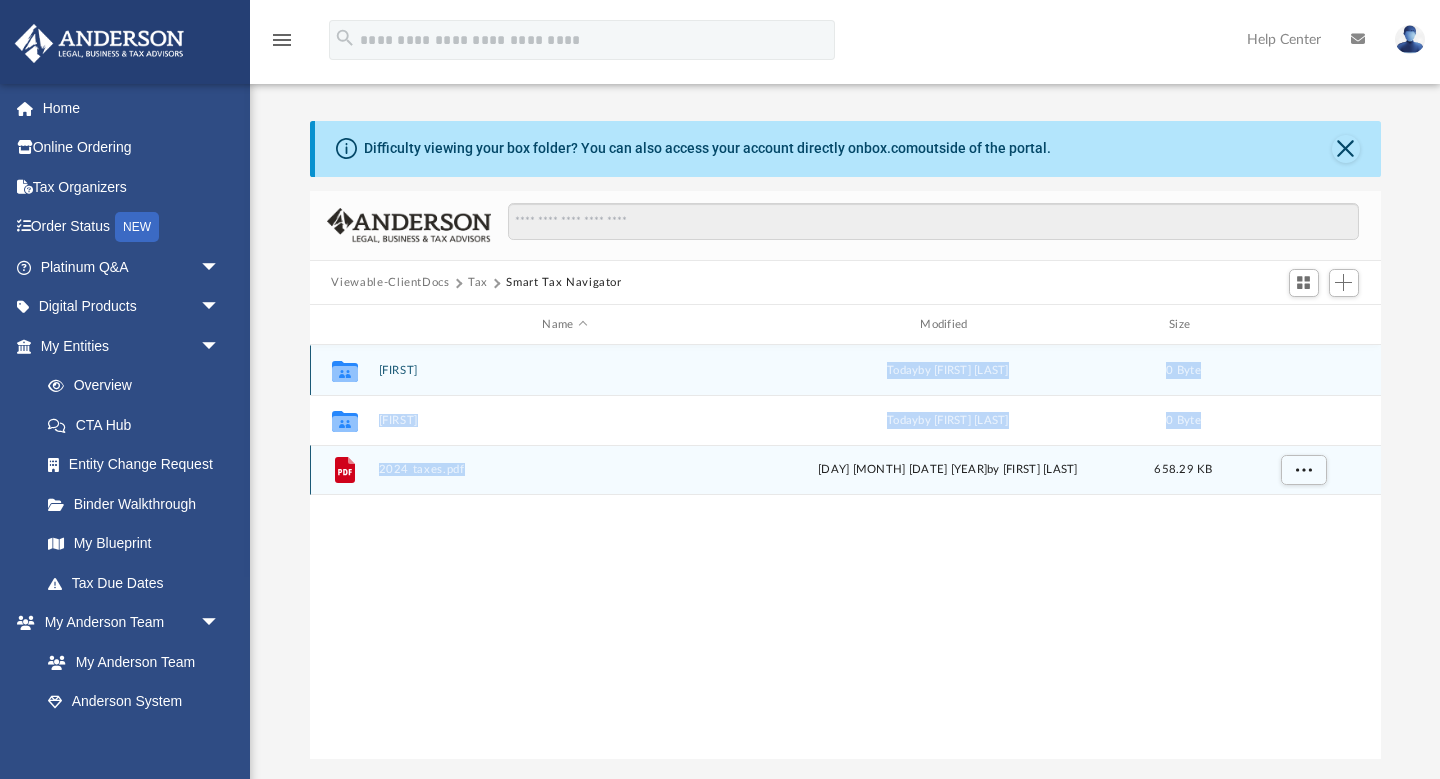 drag, startPoint x: 440, startPoint y: 477, endPoint x: 425, endPoint y: 368, distance: 110.02727 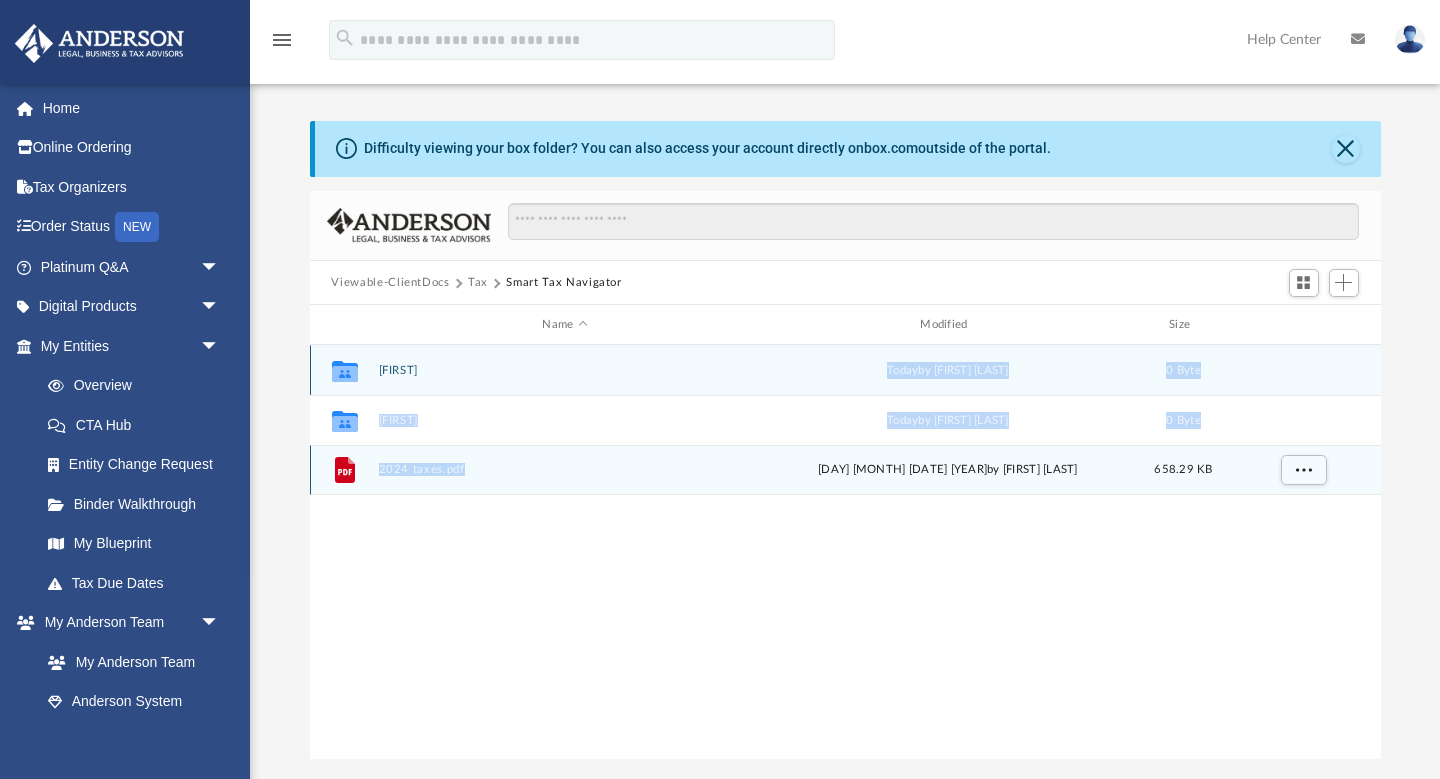 click on "Collaborated Folder [FIRST] today  by [FIRST] [LAST] 0 Byte Collaborated Folder [FIRST] today  by [FIRST] [LAST] 0 Byte File 2024 taxes.pdf [DAY] [MONTH] [DATE] [YEAR]  by [FIRST] [LAST] 658.29 KB" at bounding box center [845, 420] 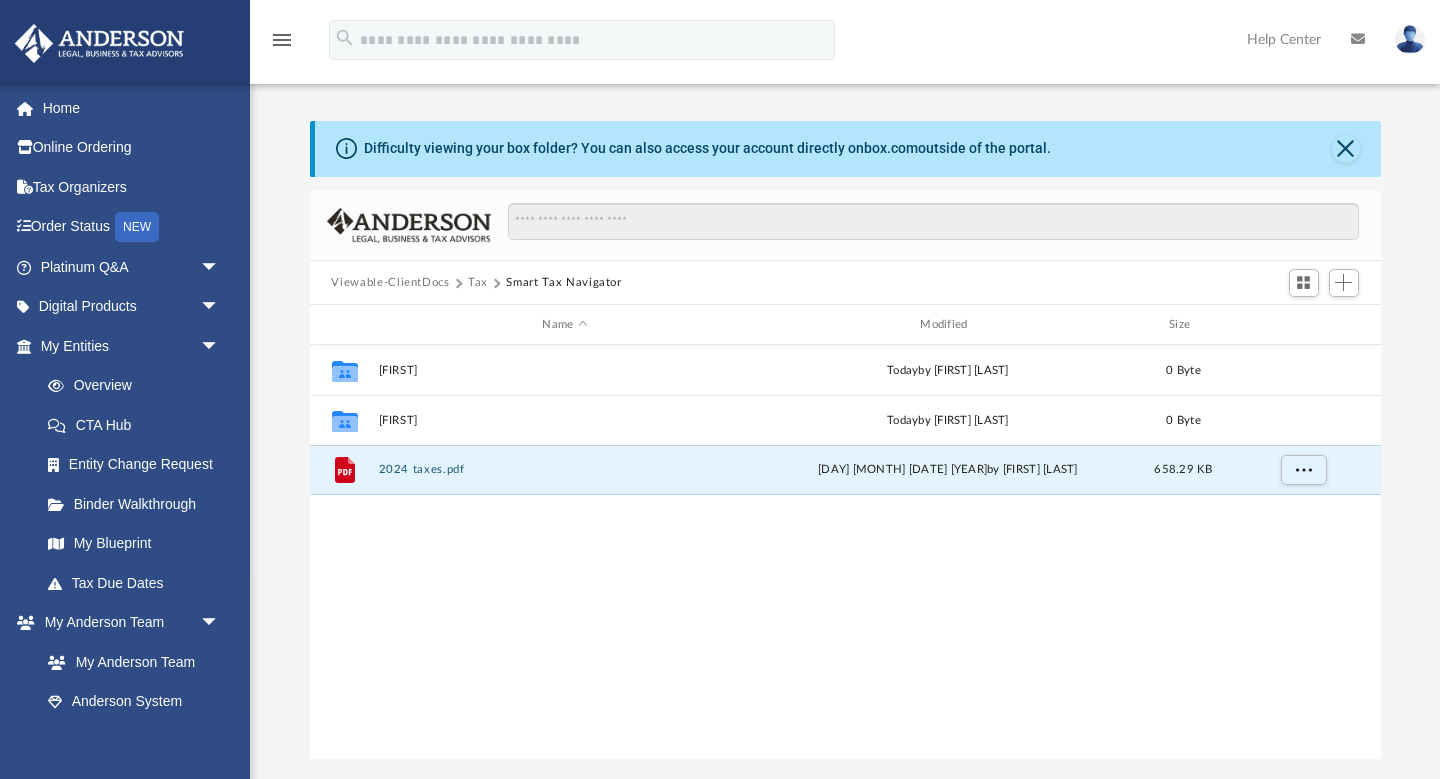 click on "Collaborated Folder [FIRST] today  by [FIRST] [LAST] 0 Byte Collaborated Folder [FIRST] today  by [FIRST] [LAST] 0 Byte File 2024 taxes.pdf [DAY] [MONTH] [DATE] [YEAR]  by [FIRST] [LAST] 658.29 KB" at bounding box center [845, 552] 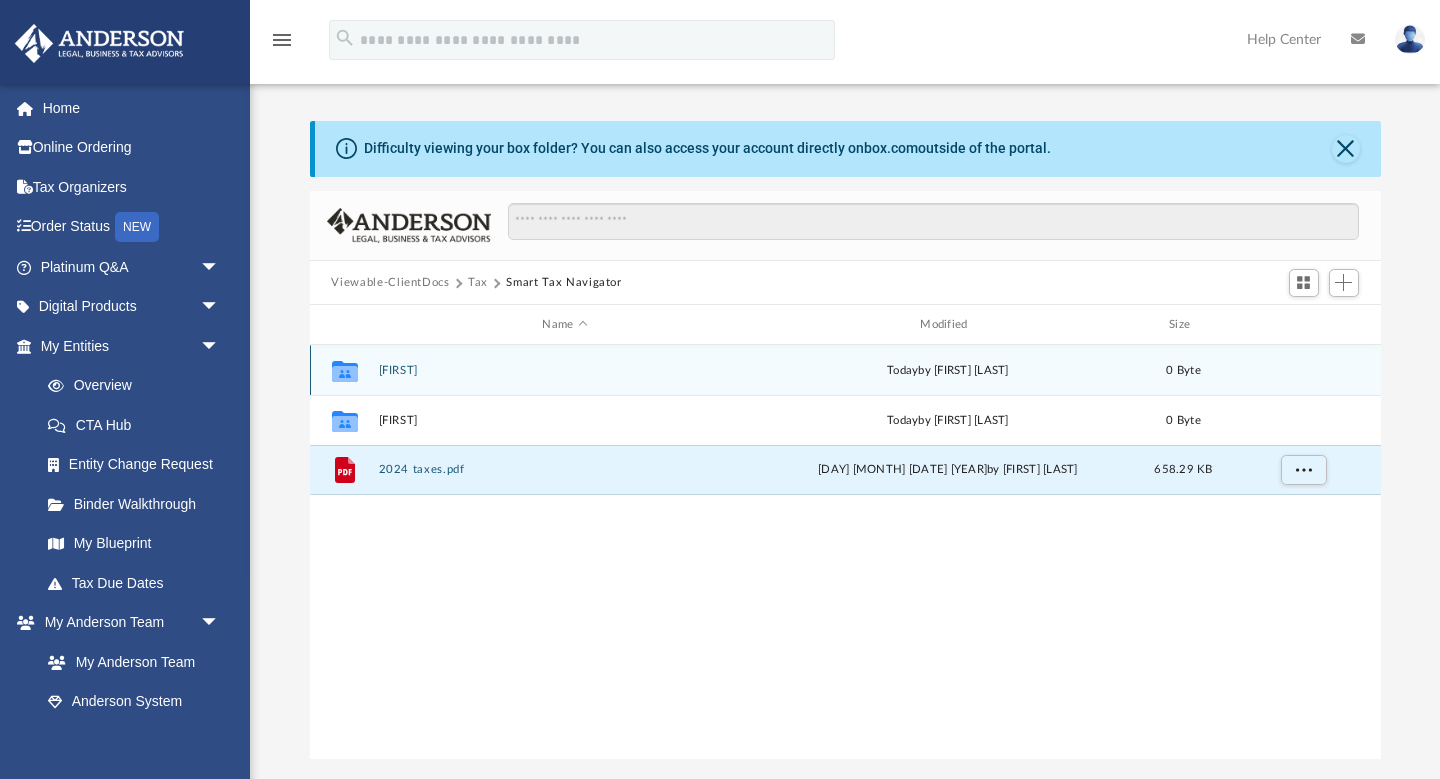 drag, startPoint x: 423, startPoint y: 468, endPoint x: 409, endPoint y: 366, distance: 102.9563 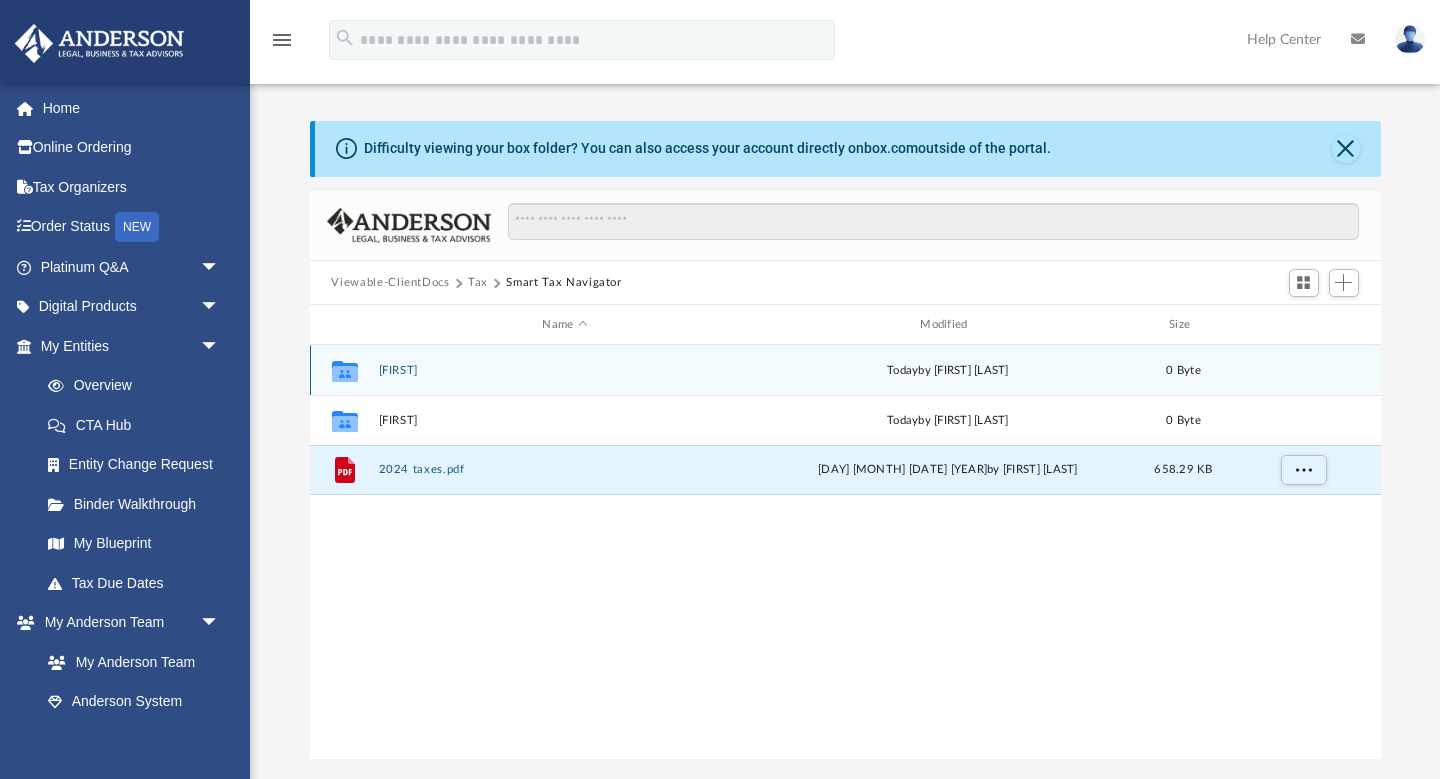 drag, startPoint x: 398, startPoint y: 467, endPoint x: 388, endPoint y: 365, distance: 102.48902 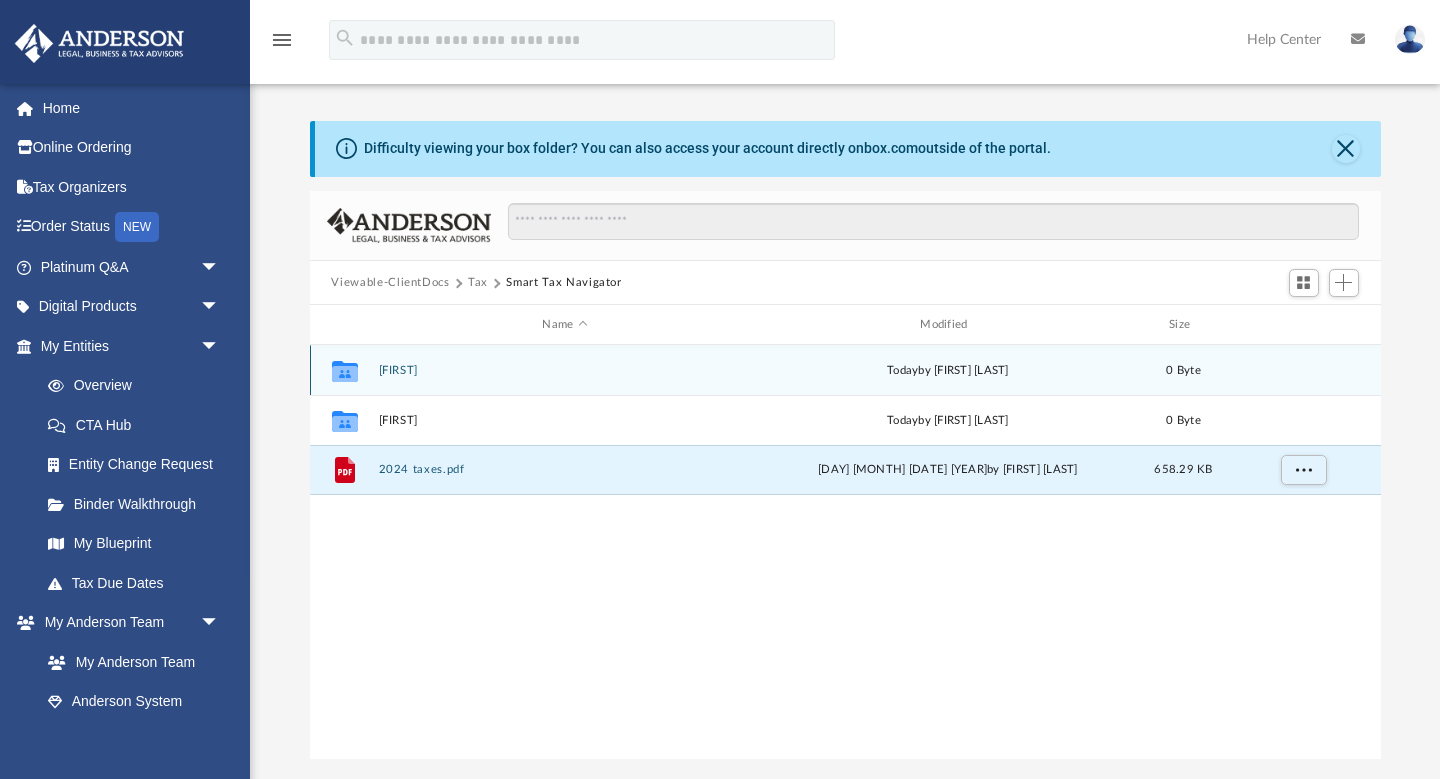 click on "Collaborated Folder [FIRST] today  by [FIRST] [LAST] 0 Byte Collaborated Folder [FIRST] today  by [FIRST] [LAST] 0 Byte File 2024 taxes.pdf [DAY] [MONTH] [DATE] [YEAR]  by [FIRST] [LAST] 658.29 KB" at bounding box center [845, 420] 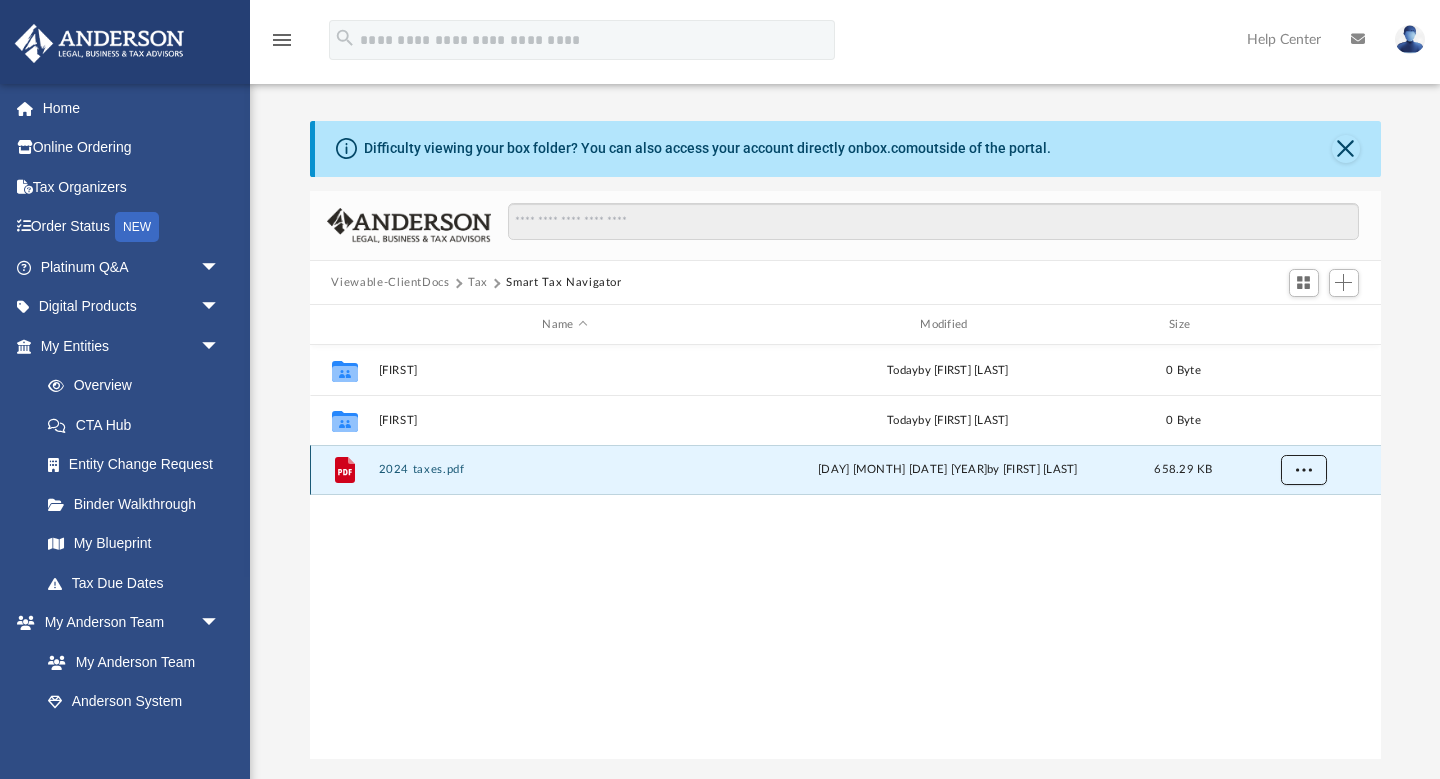 click at bounding box center (1303, 469) 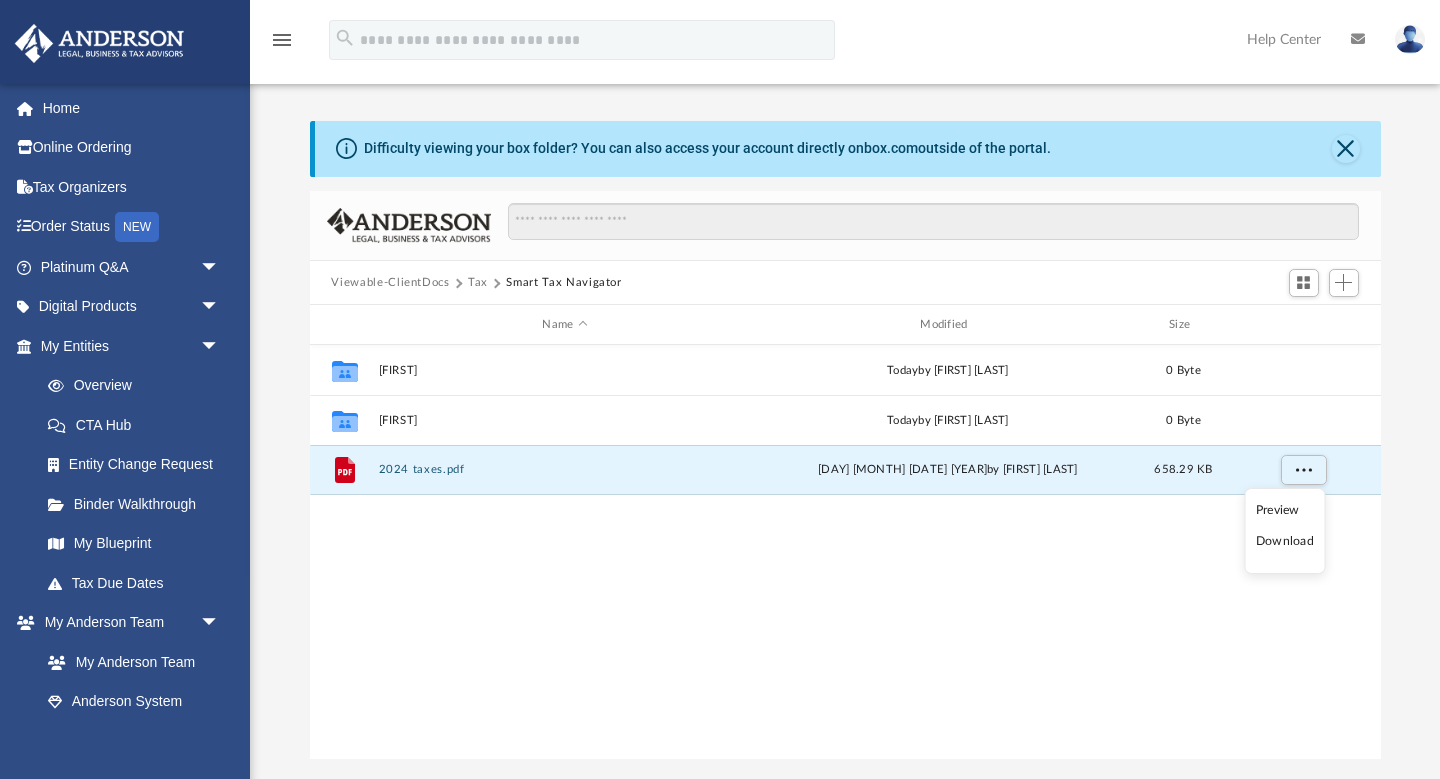 click on "Collaborated Folder [FIRST] today  by [FIRST] [LAST] 0 Byte Collaborated Folder [FIRST] today  by [FIRST] [LAST] 0 Byte File 2024 taxes.pdf [DAY] [MONTH] [DATE] [YEAR]  by [FIRST] [LAST] 658.29 KB" at bounding box center (845, 552) 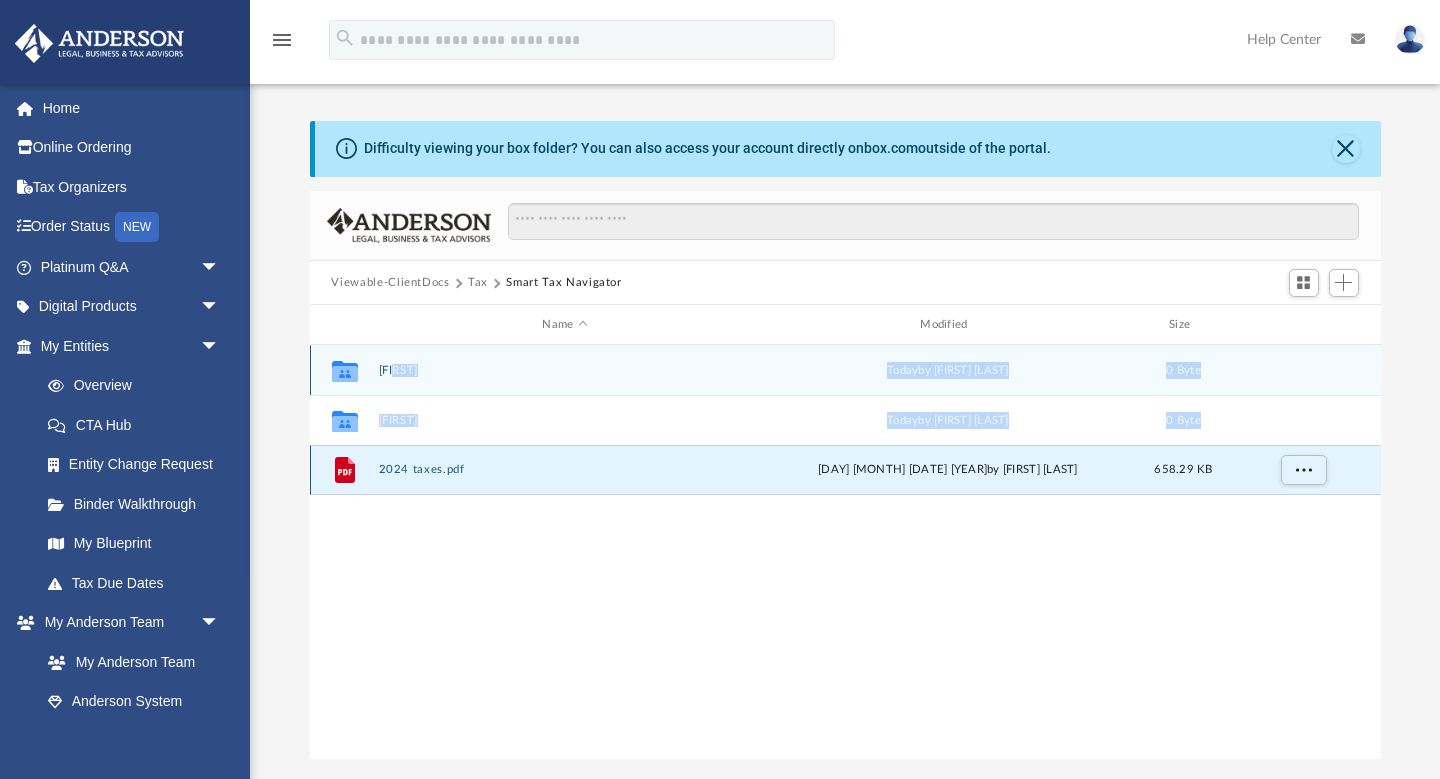 drag, startPoint x: 348, startPoint y: 474, endPoint x: 402, endPoint y: 363, distance: 123.43824 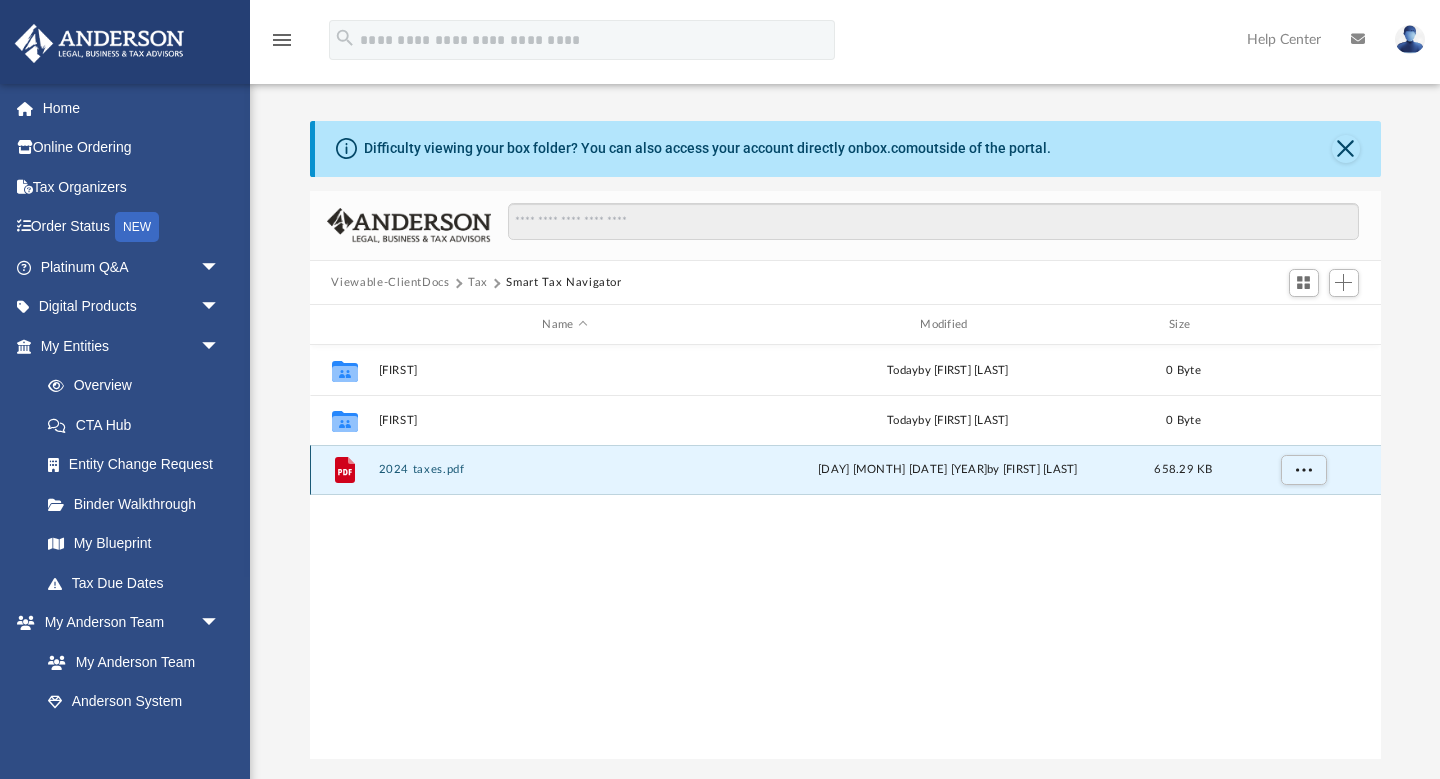 click on "File 2024 taxes.pdf [DAY] [MONTH] [DATE] [YEAR]  by [FIRST] [LAST] 658.29 KB" at bounding box center [845, 470] 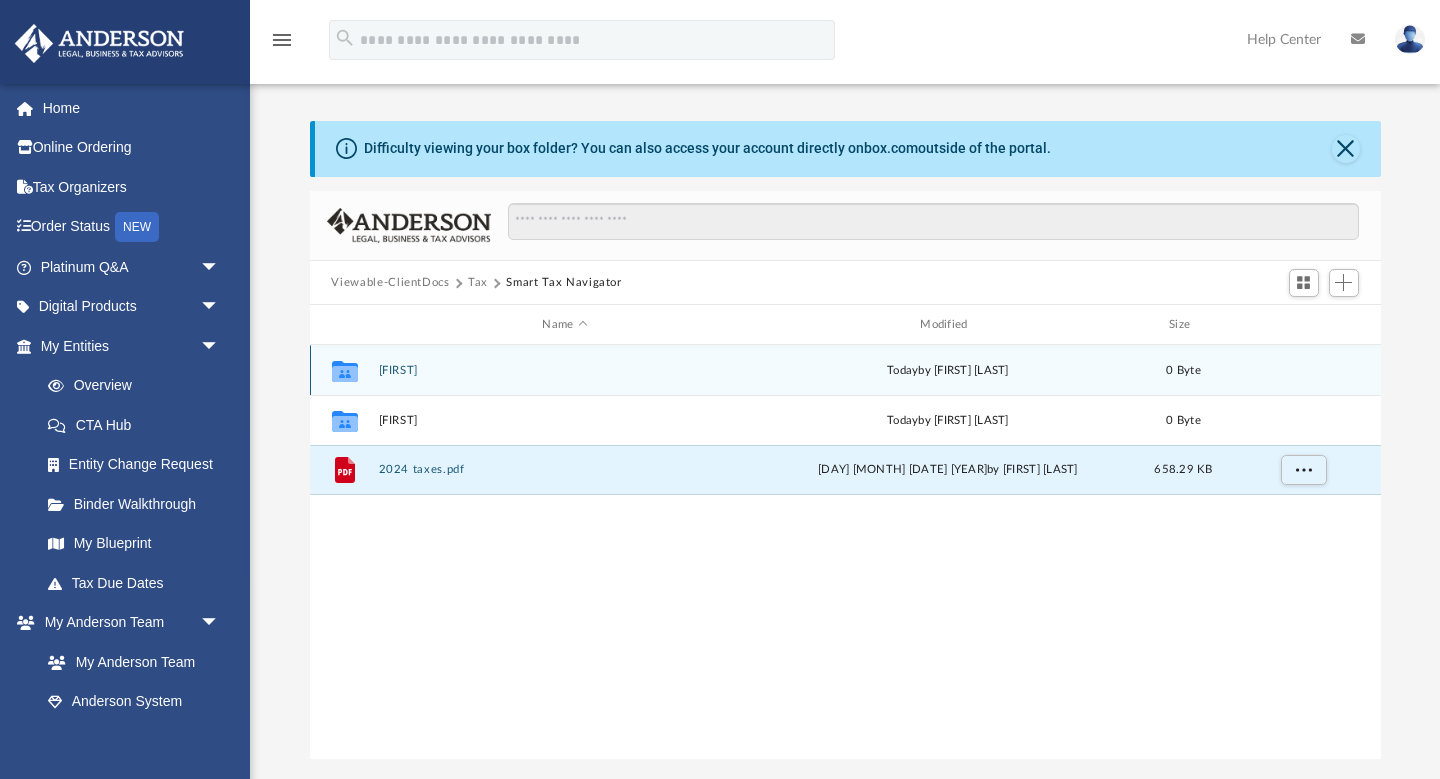 drag, startPoint x: 450, startPoint y: 471, endPoint x: 424, endPoint y: 374, distance: 100.4241 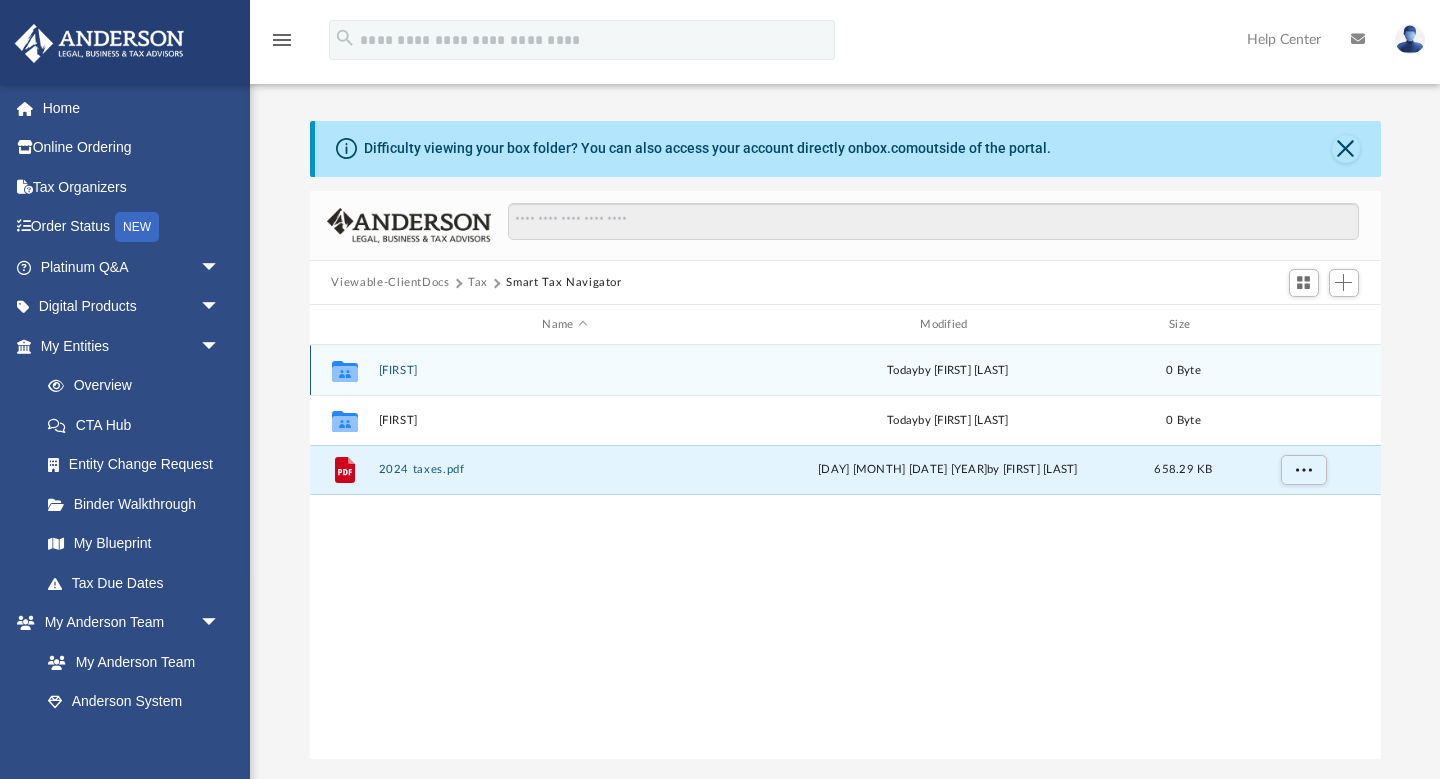 click on "Collaborated Folder [FIRST] today  by [FIRST] [LAST] 0 Byte Collaborated Folder [FIRST] today  by [FIRST] [LAST] 0 Byte File 2024 taxes.pdf [DAY] [MONTH] [DATE] [YEAR]  by [FIRST] [LAST] 658.29 KB" at bounding box center [845, 420] 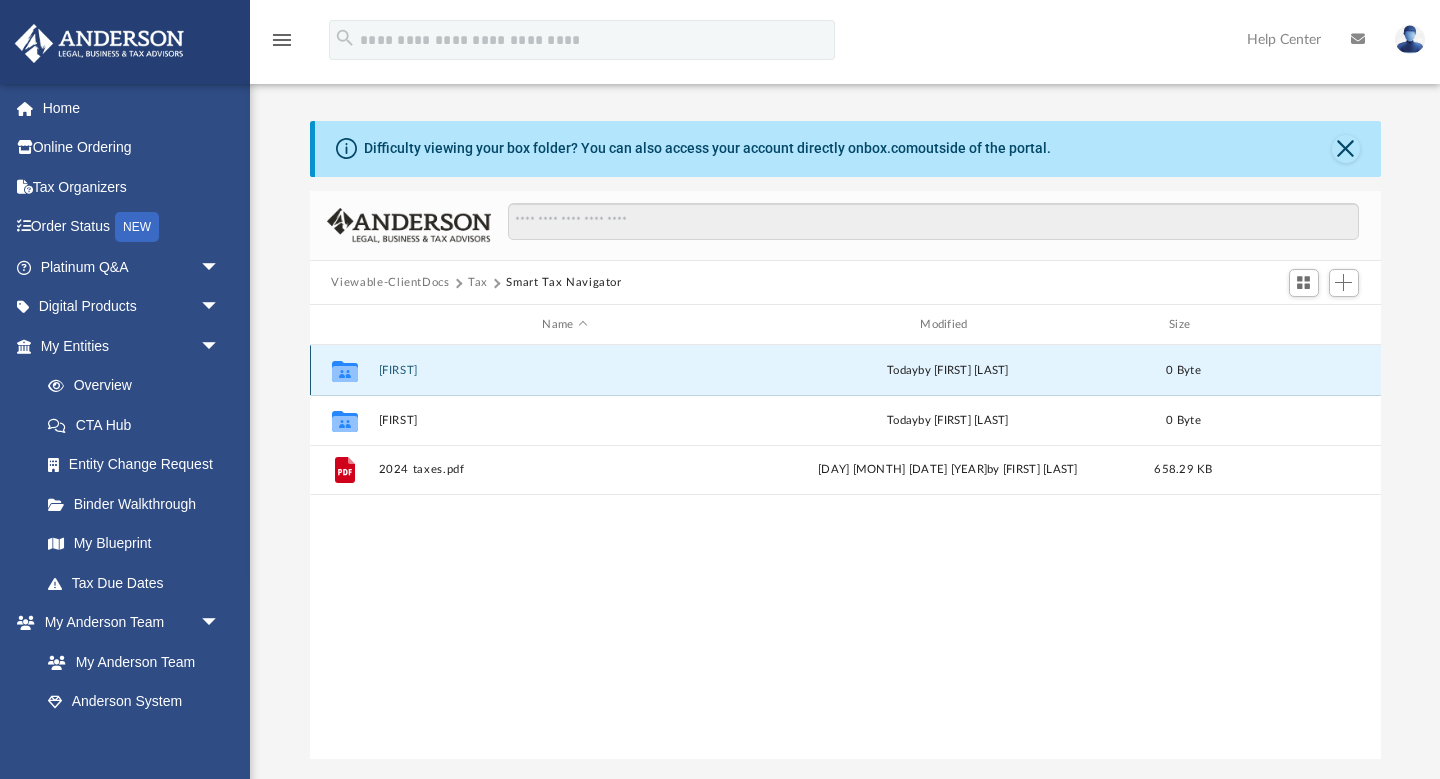 click on "Collaborated Folder [FIRST] today  by [FIRST] [LAST] 0 Byte" at bounding box center (845, 370) 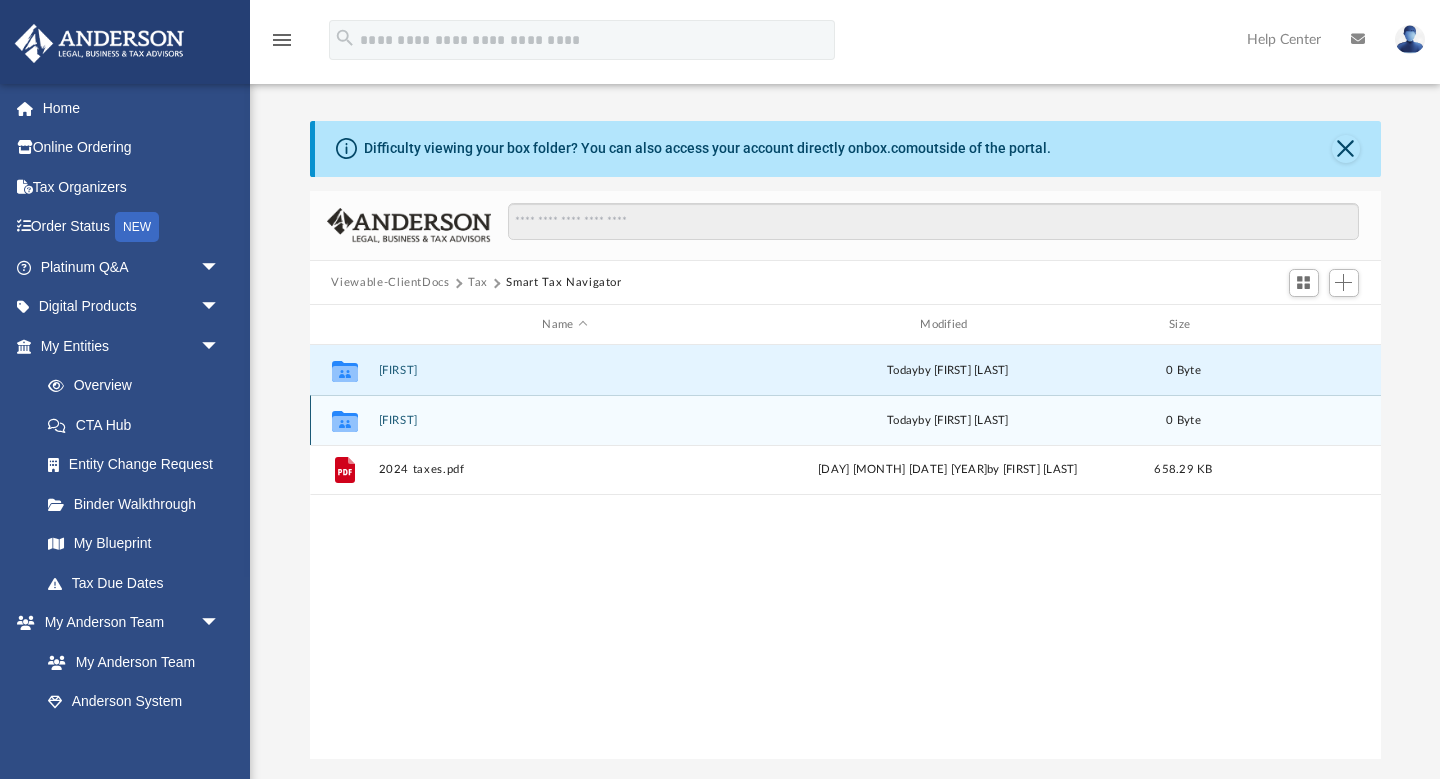 click 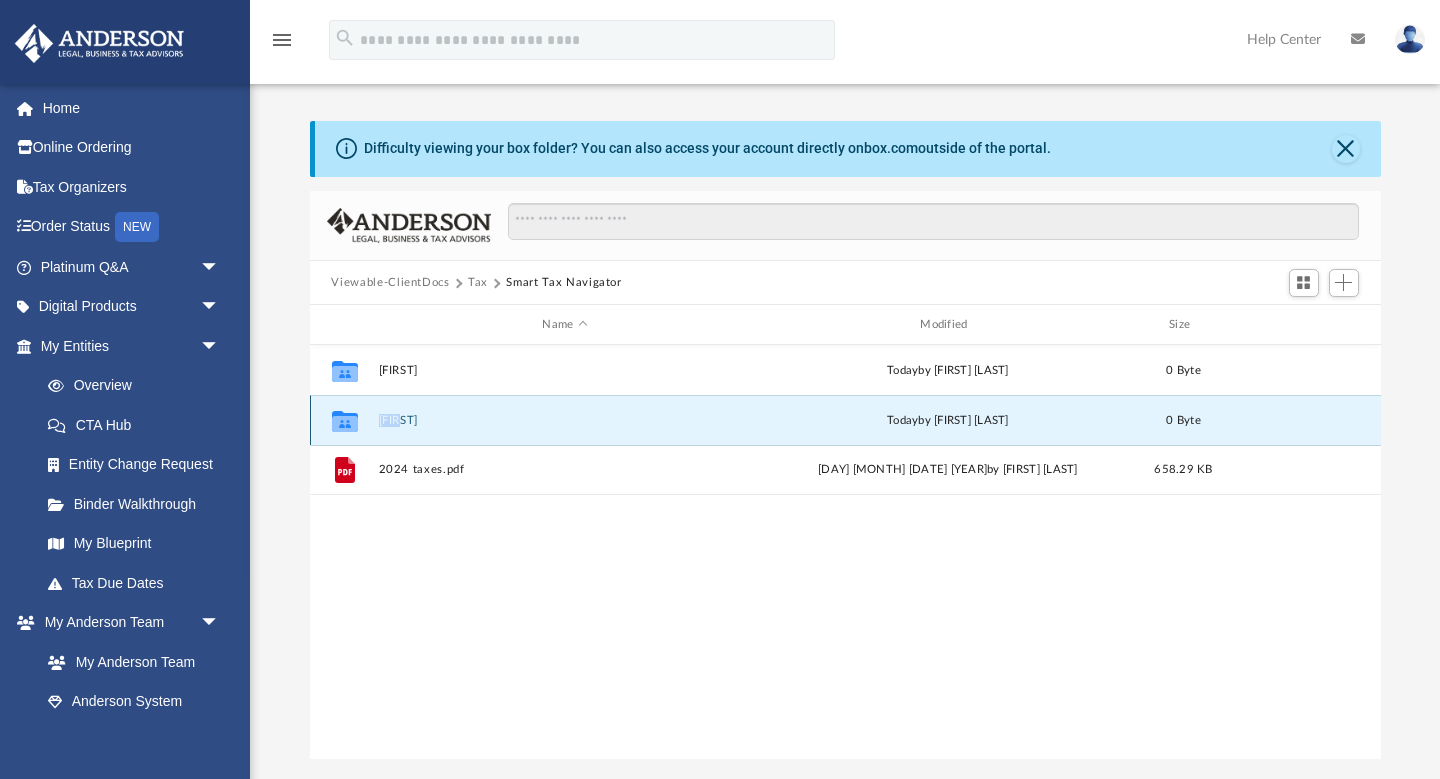 click 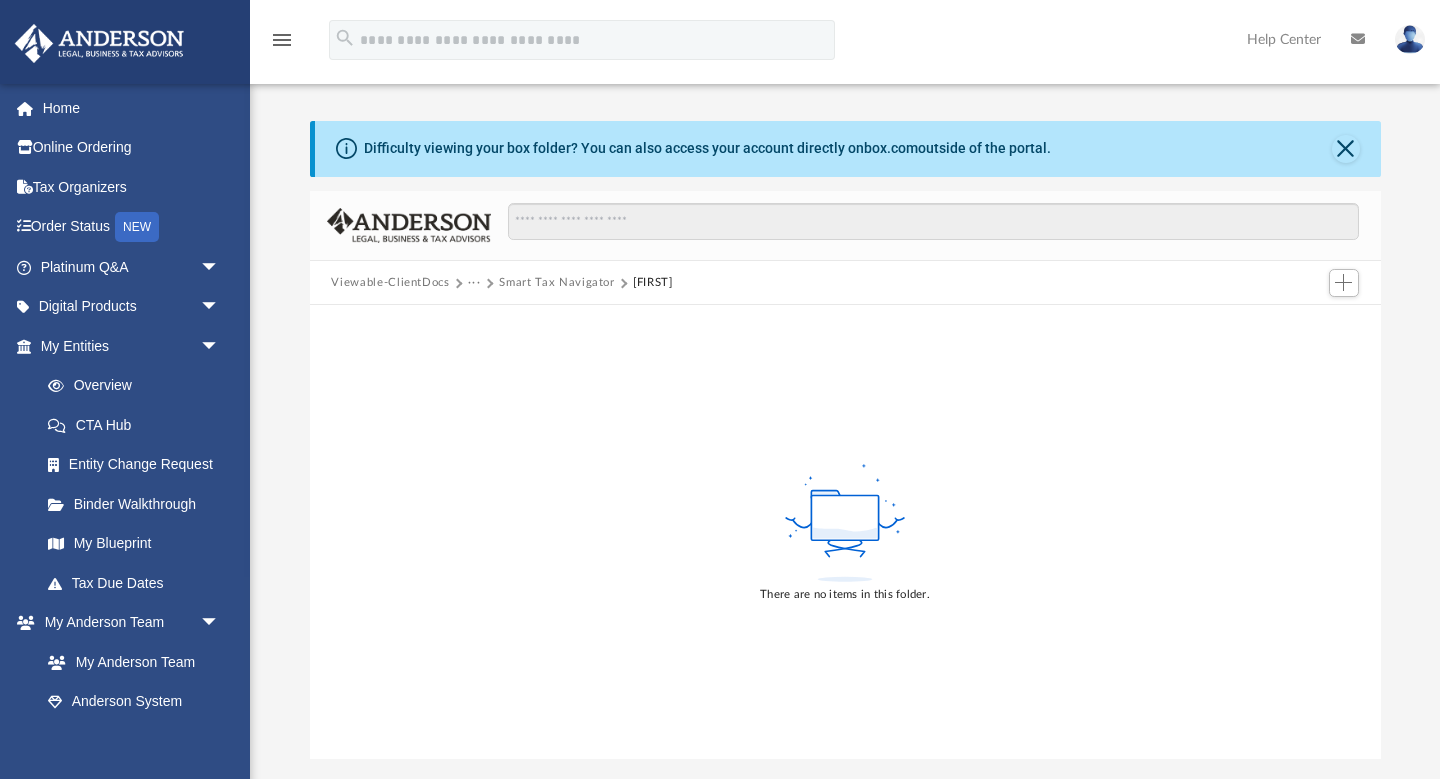 click on "There are no items in this folder." at bounding box center (845, 532) 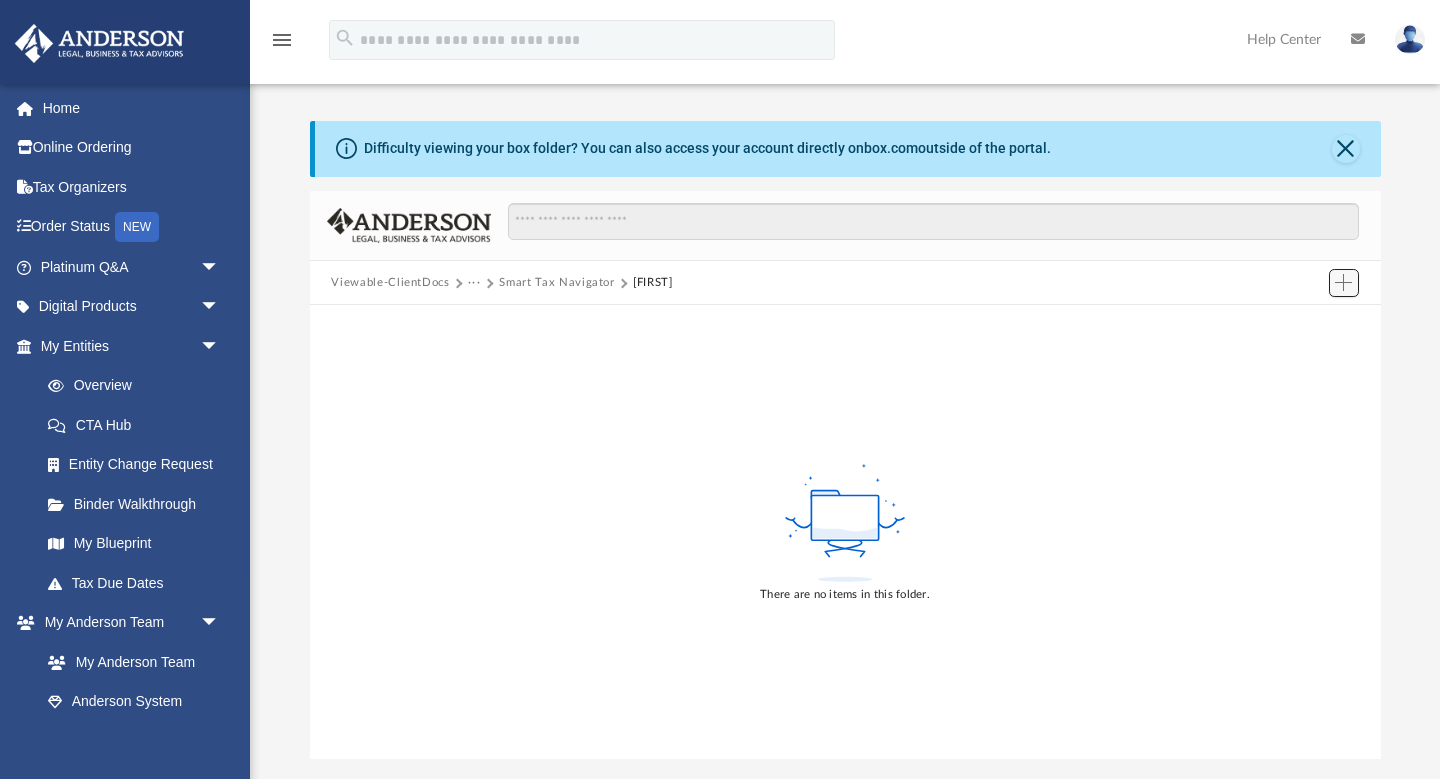 click at bounding box center (1343, 282) 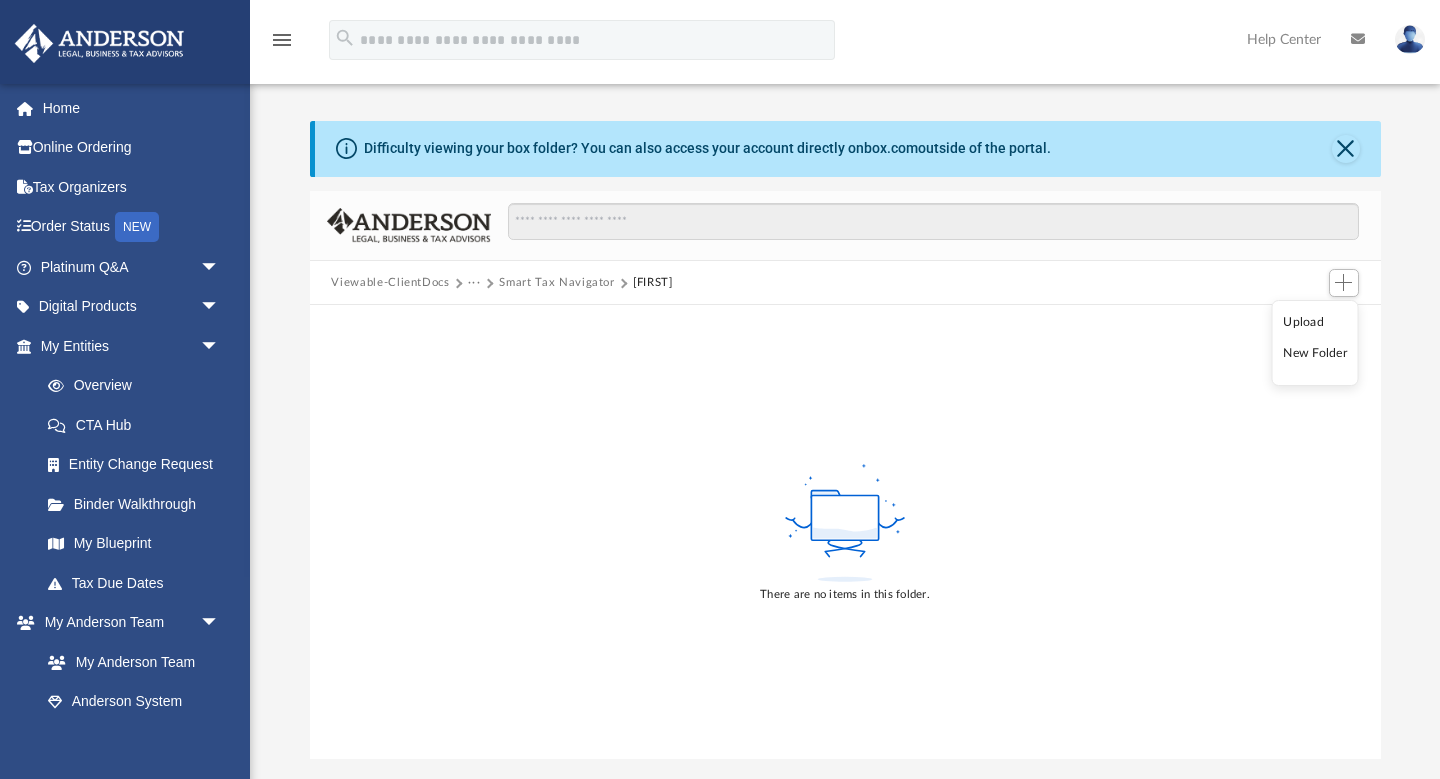 click on "Upload" at bounding box center [1315, 322] 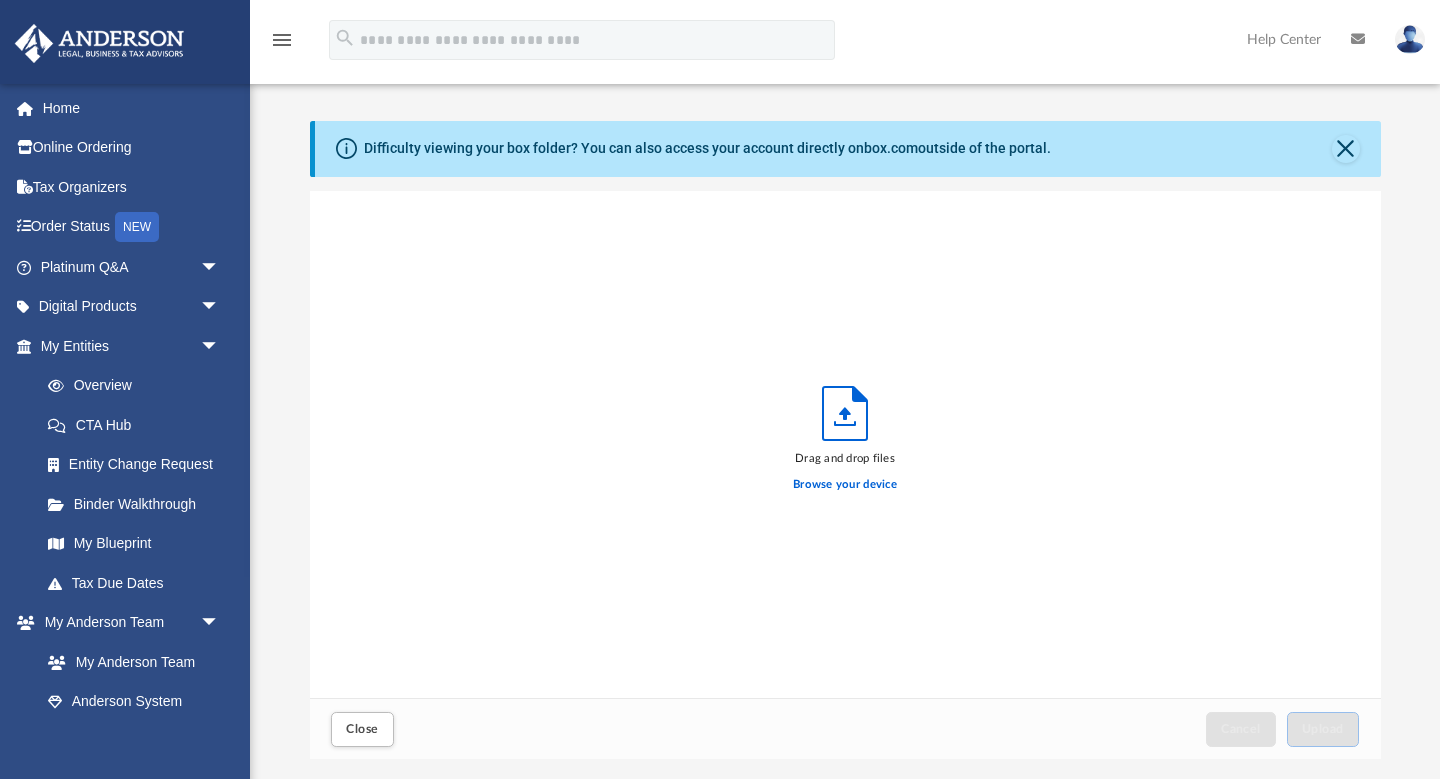 scroll, scrollTop: 1, scrollLeft: 1, axis: both 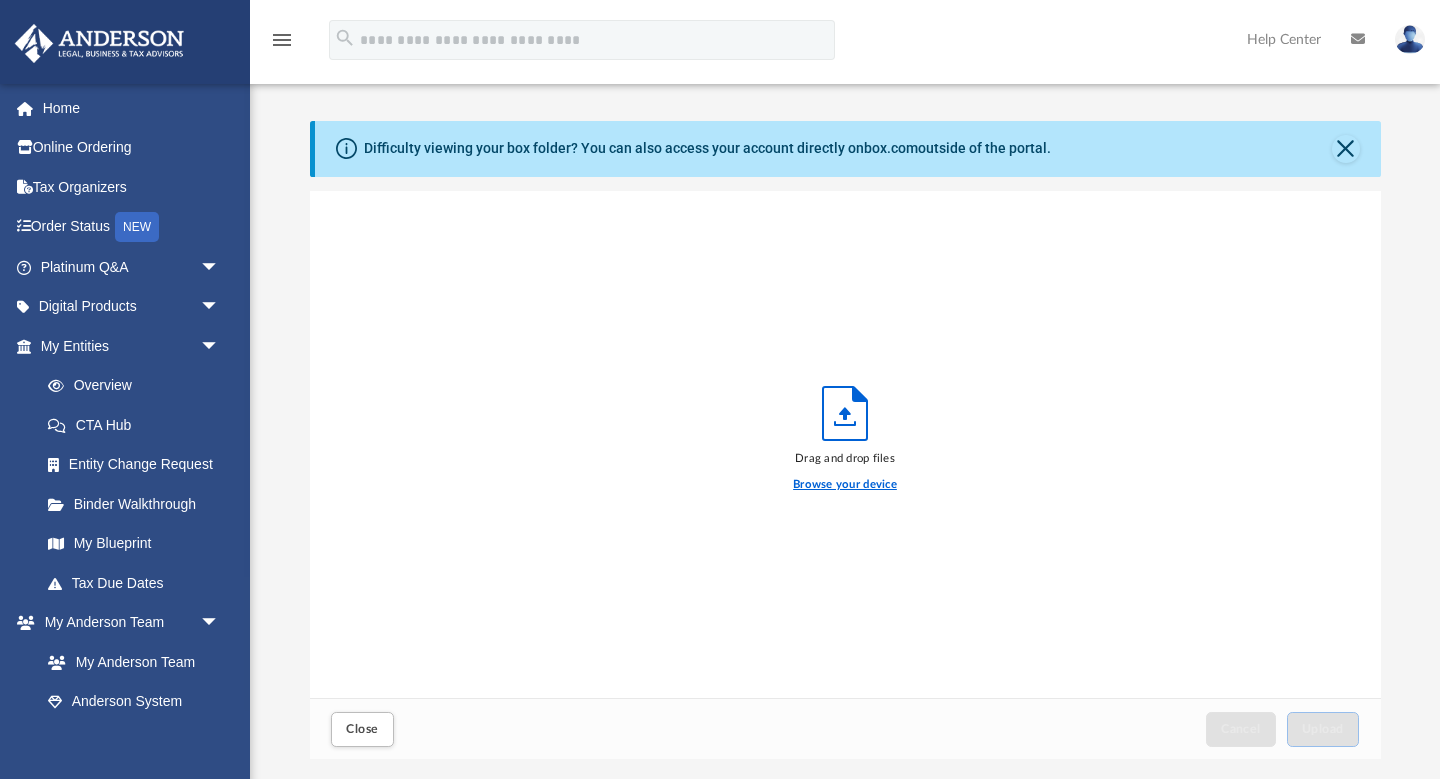 click on "Browse your device" at bounding box center (845, 485) 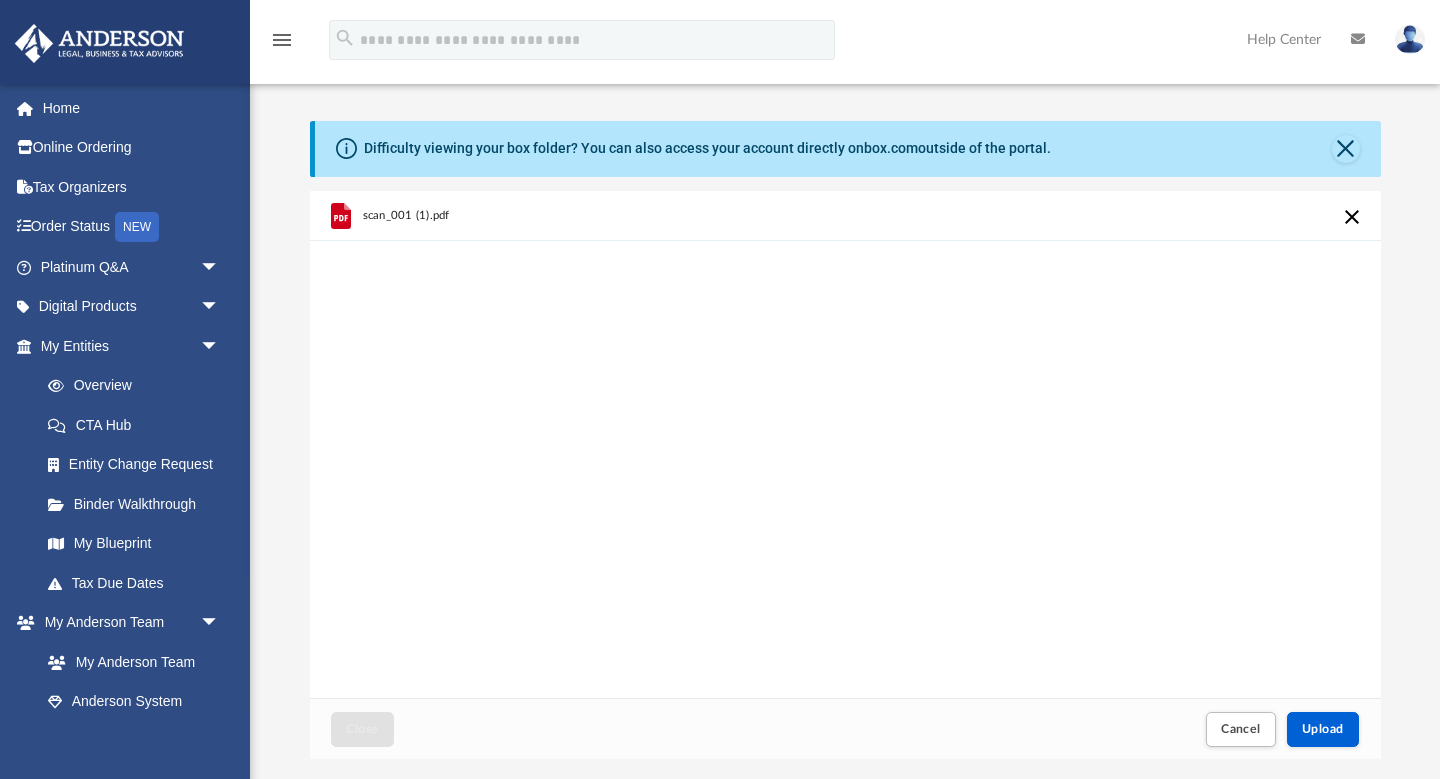 scroll, scrollTop: 192, scrollLeft: 0, axis: vertical 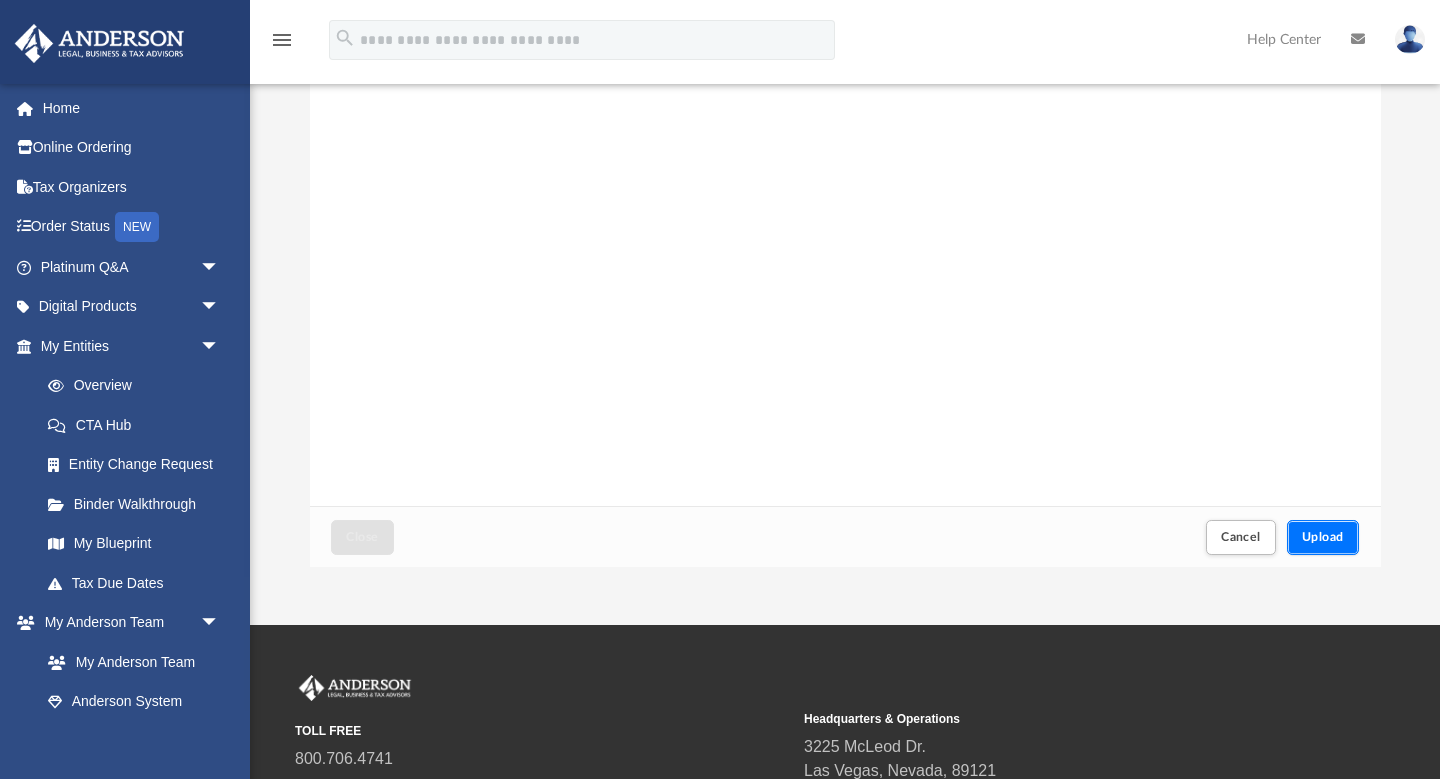 click on "Upload" at bounding box center (1323, 537) 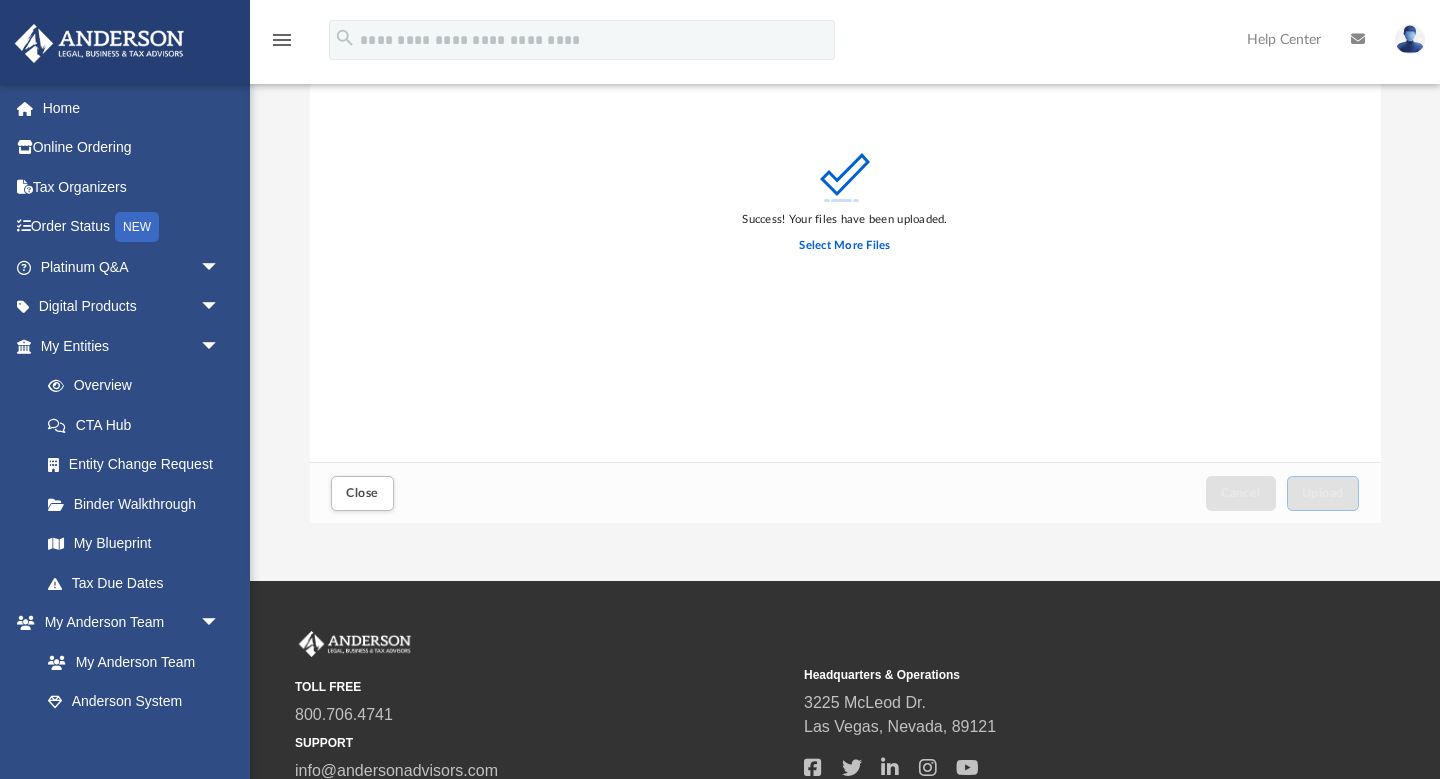 scroll, scrollTop: 281, scrollLeft: 0, axis: vertical 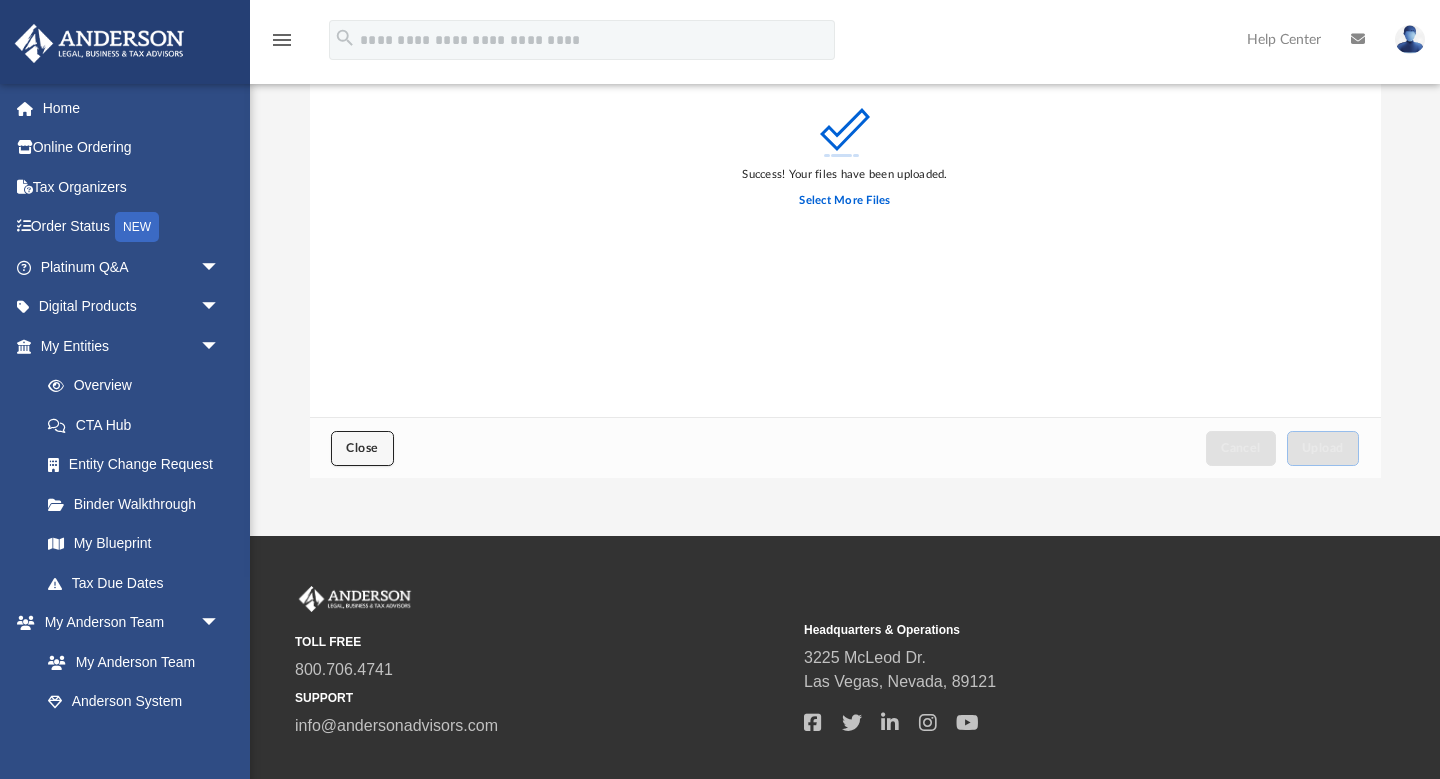 click on "Close" at bounding box center [362, 448] 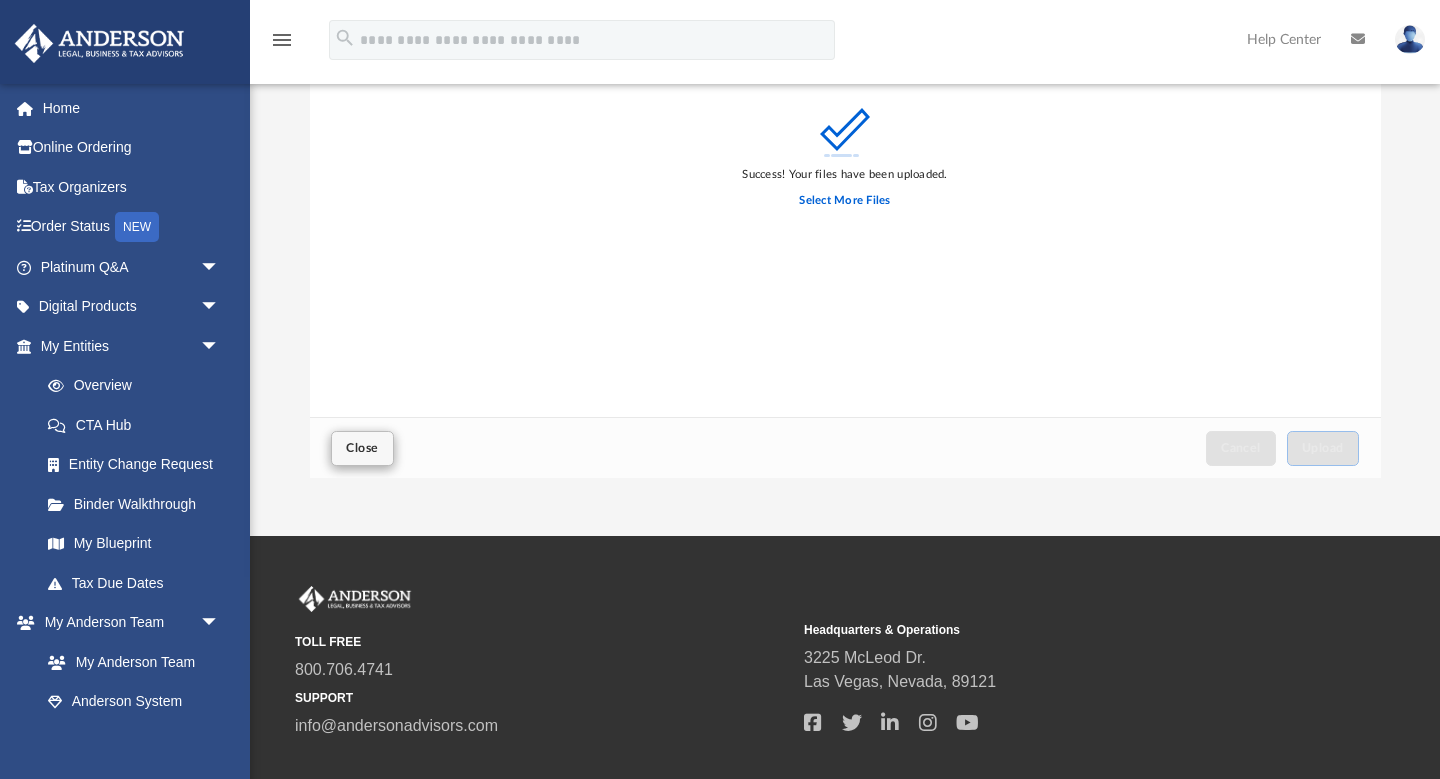 scroll, scrollTop: 269, scrollLeft: 0, axis: vertical 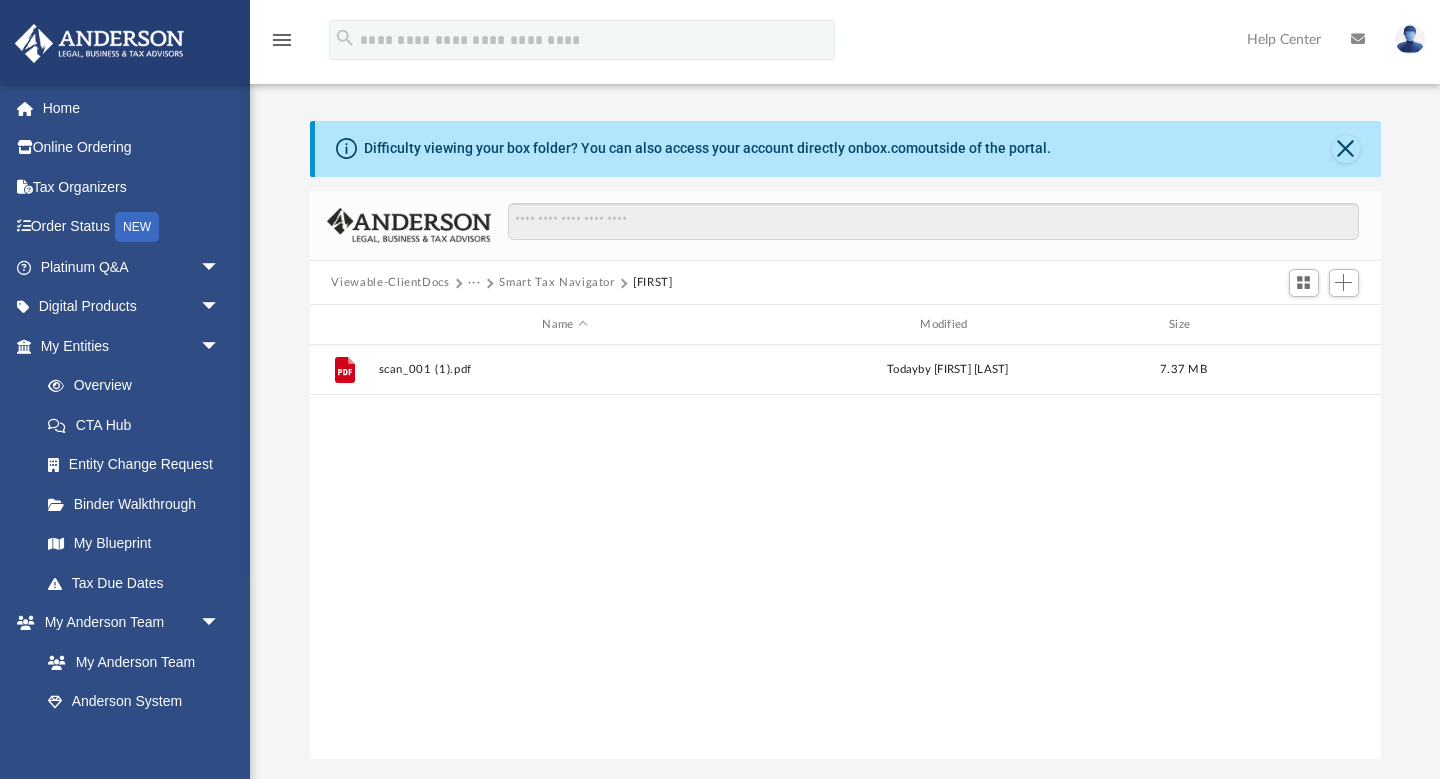 click on "Smart Tax Navigator" at bounding box center (556, 283) 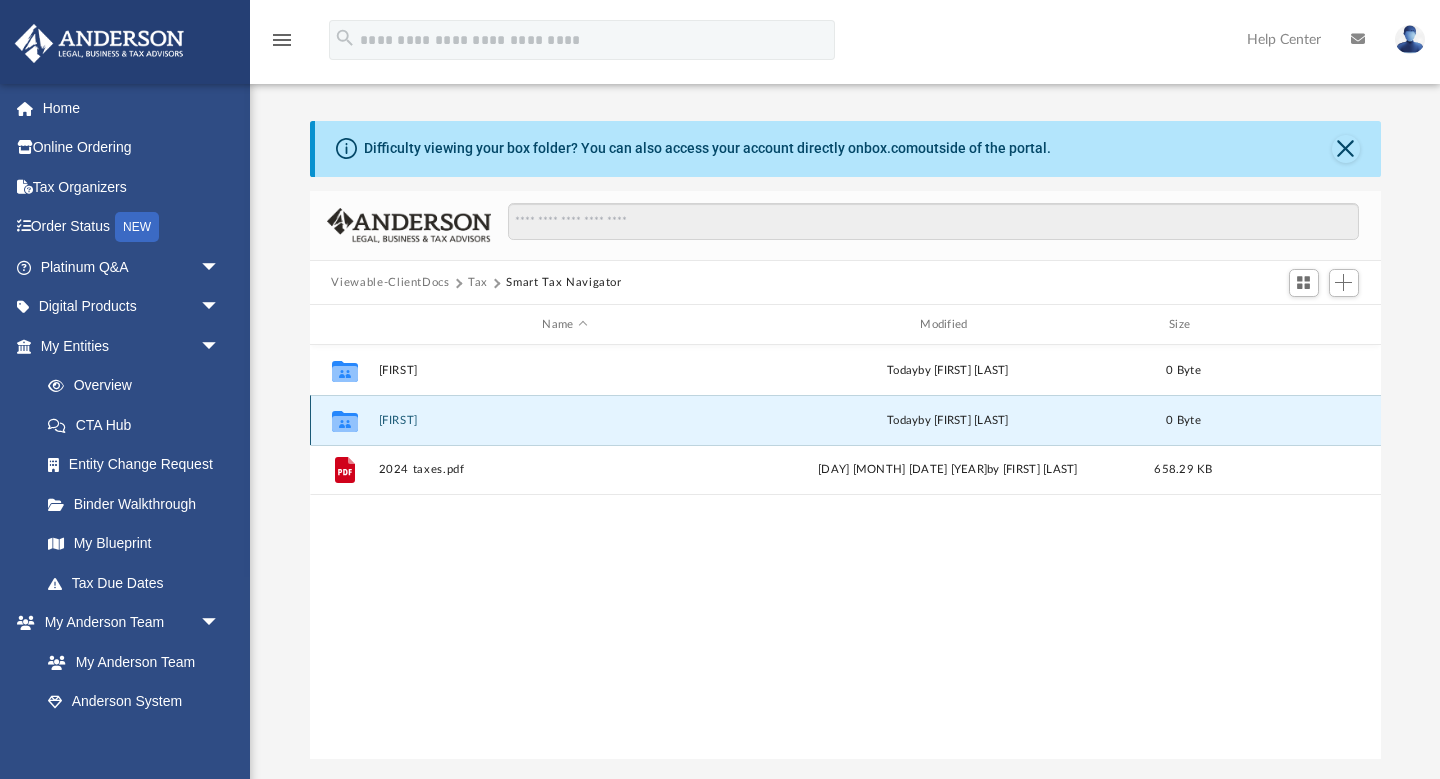click on "[FIRST]" at bounding box center [565, 420] 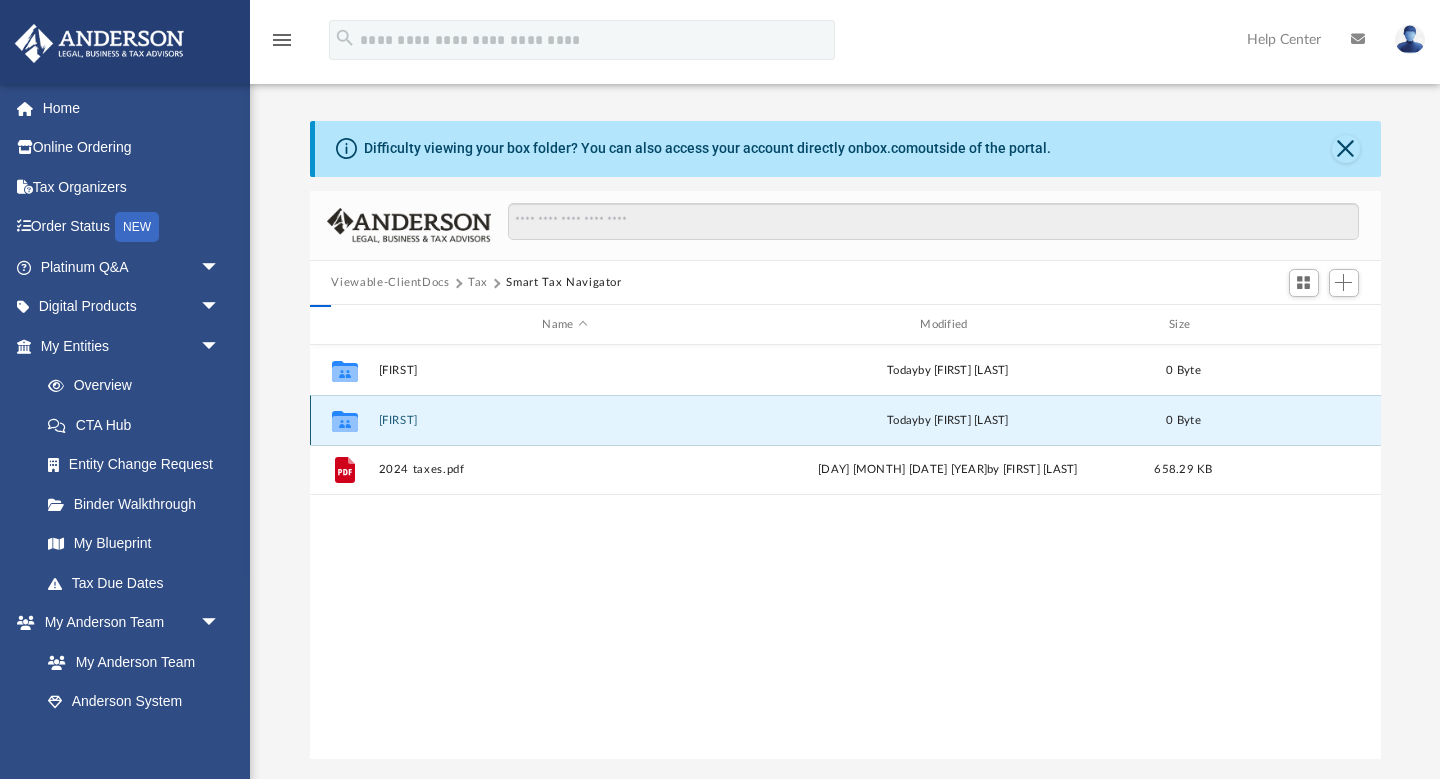click on "[FIRST]" at bounding box center (565, 420) 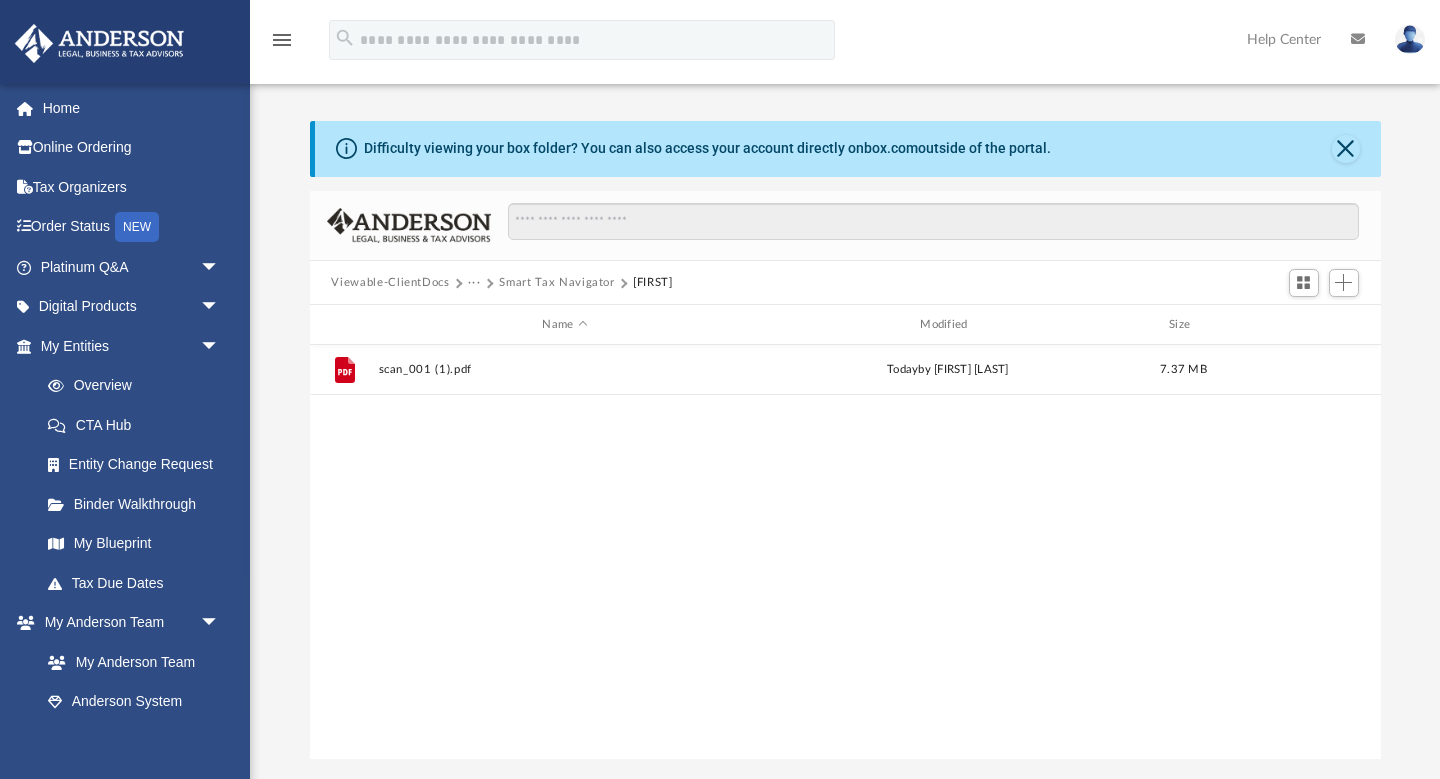 click on "Smart Tax Navigator" at bounding box center [556, 283] 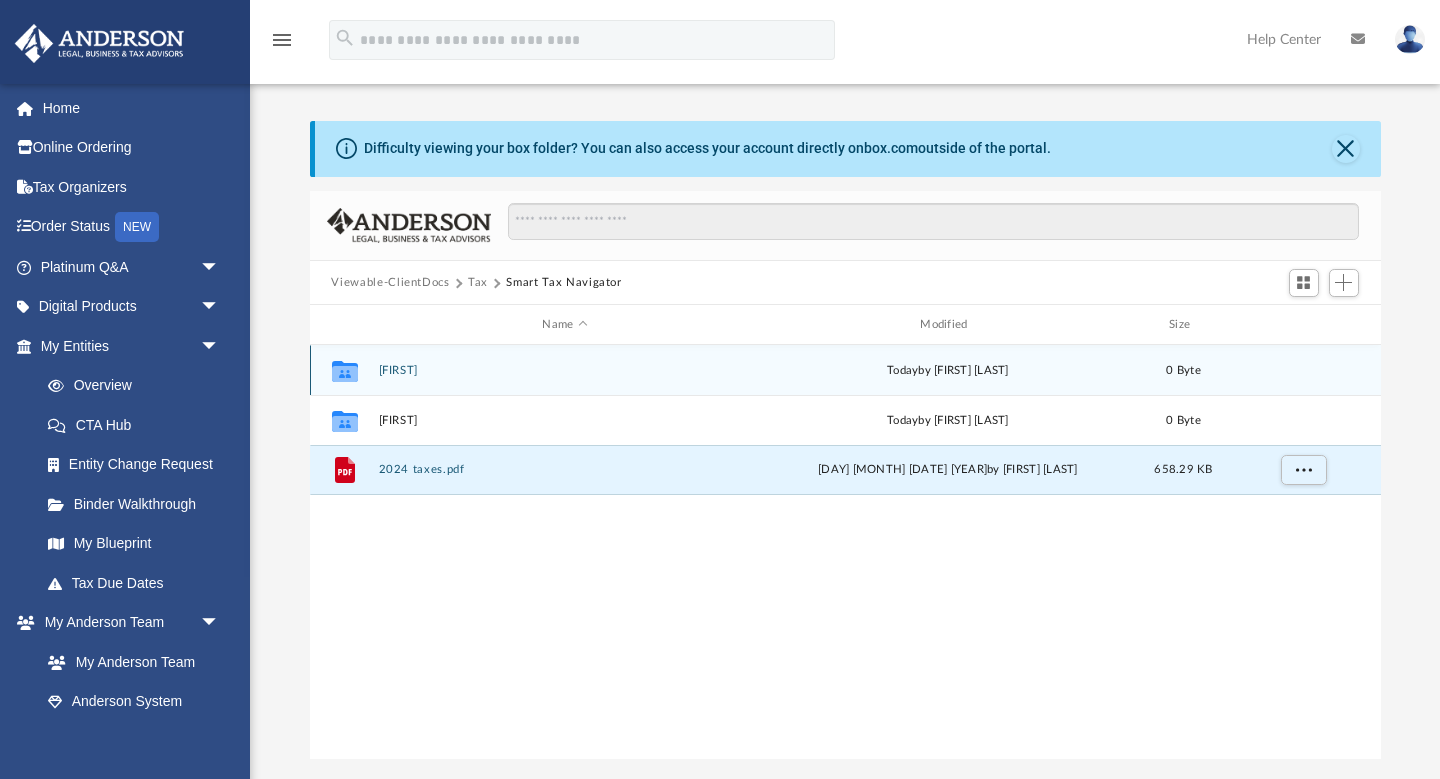 drag, startPoint x: 420, startPoint y: 466, endPoint x: 398, endPoint y: 368, distance: 100.43903 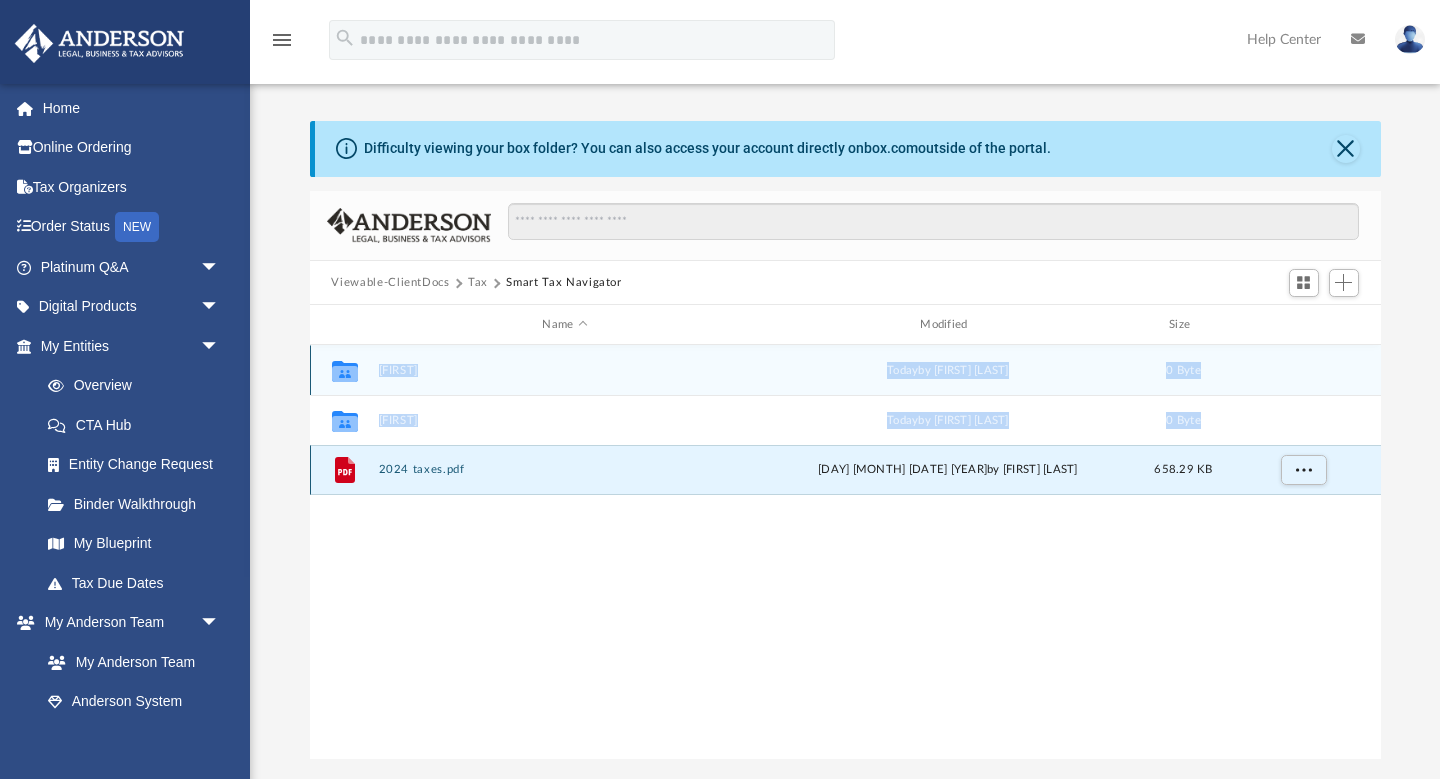 drag, startPoint x: 339, startPoint y: 477, endPoint x: 347, endPoint y: 372, distance: 105.30432 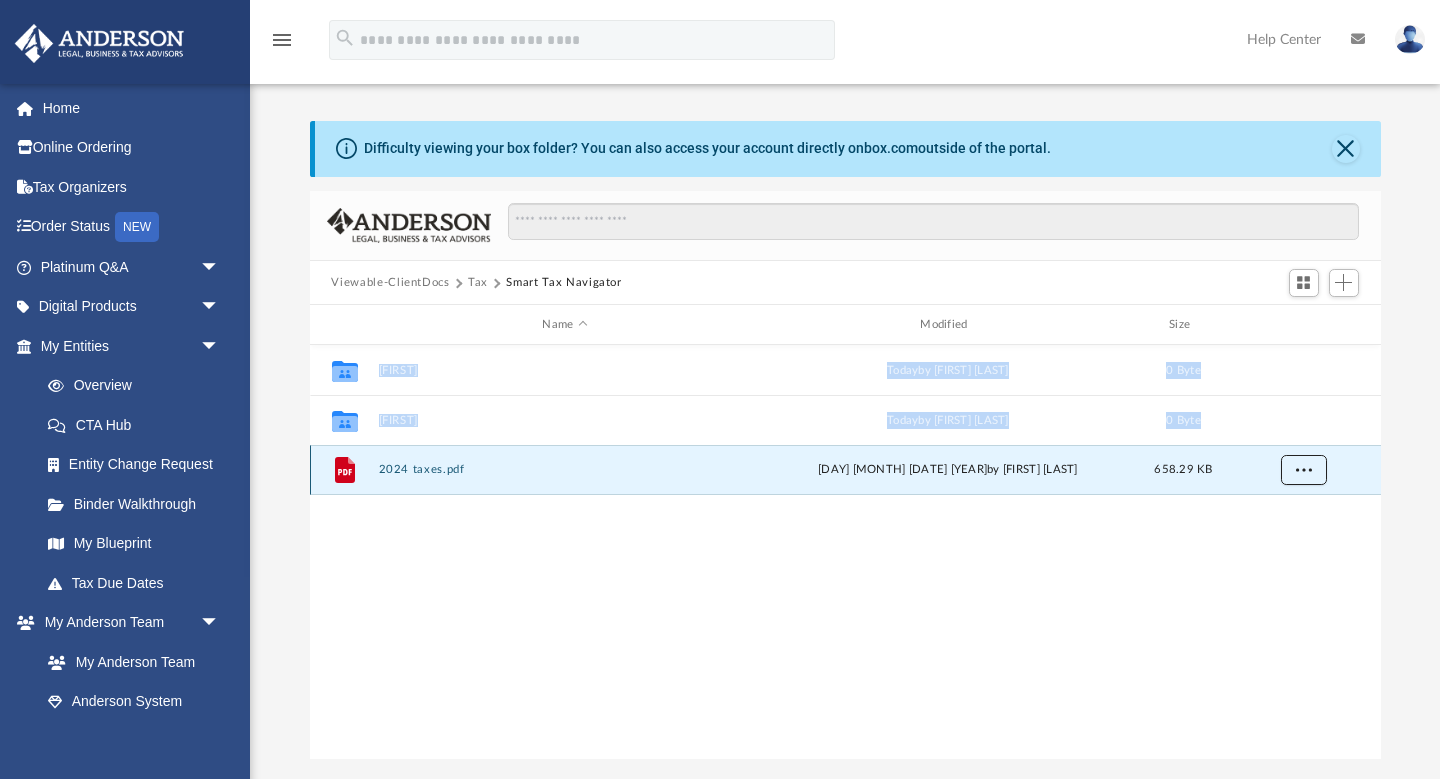 click at bounding box center (1303, 470) 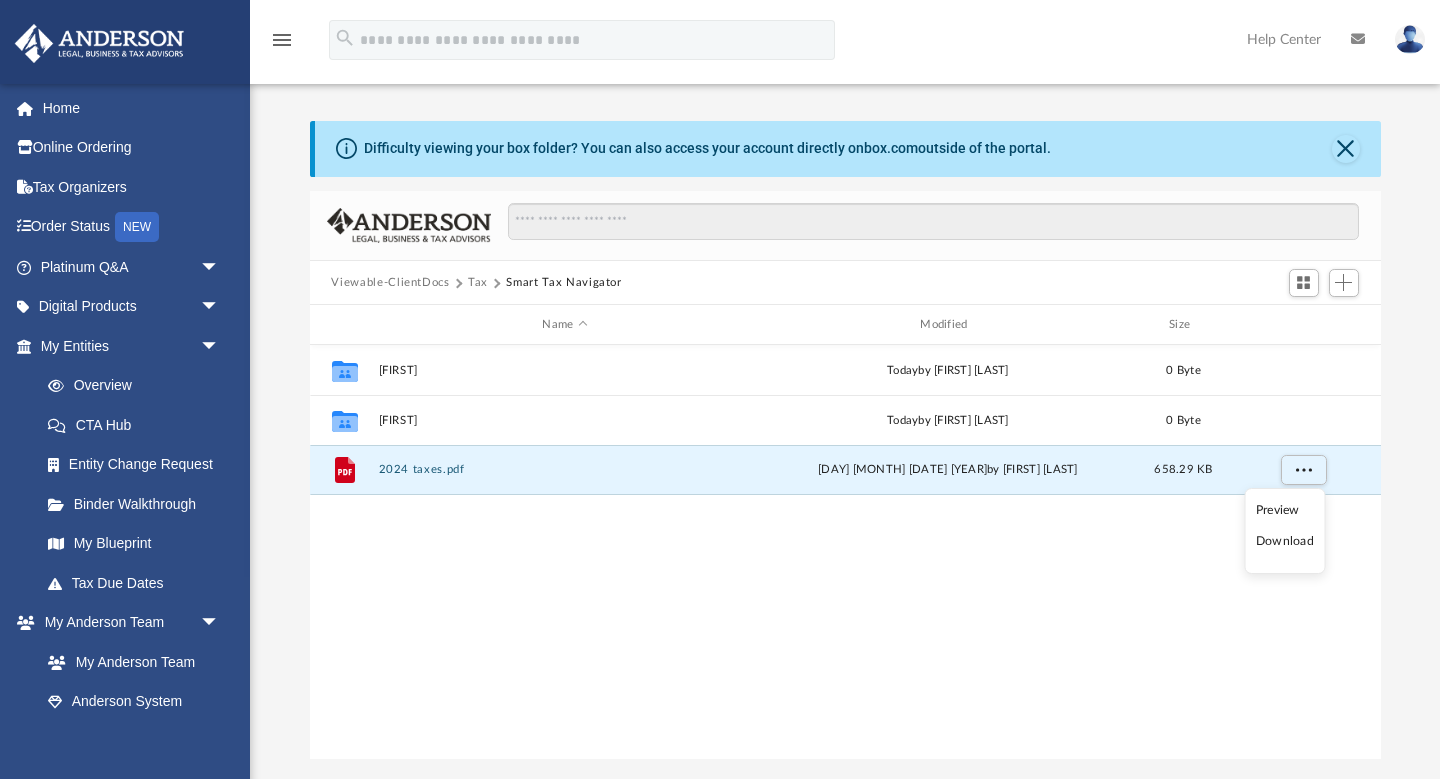 click on "Collaborated Folder [FIRST] today  by [FIRST] [LAST] 0 Byte Collaborated Folder [FIRST] today  by [FIRST] [LAST] 0 Byte File 2024 taxes.pdf [DAY] [MONTH] [DATE] [YEAR]  by [FIRST] [LAST] 658.29 KB" at bounding box center [845, 552] 